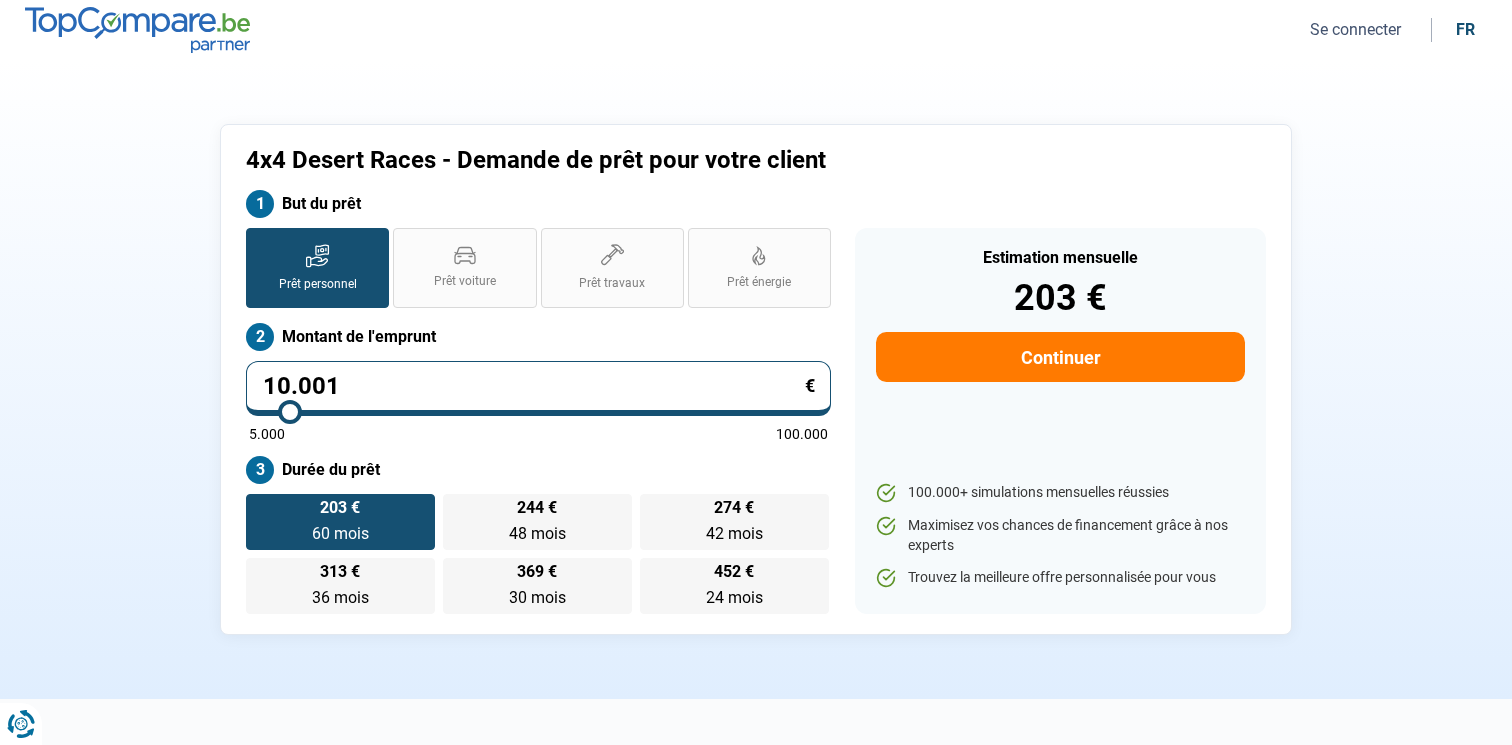 scroll, scrollTop: 0, scrollLeft: 0, axis: both 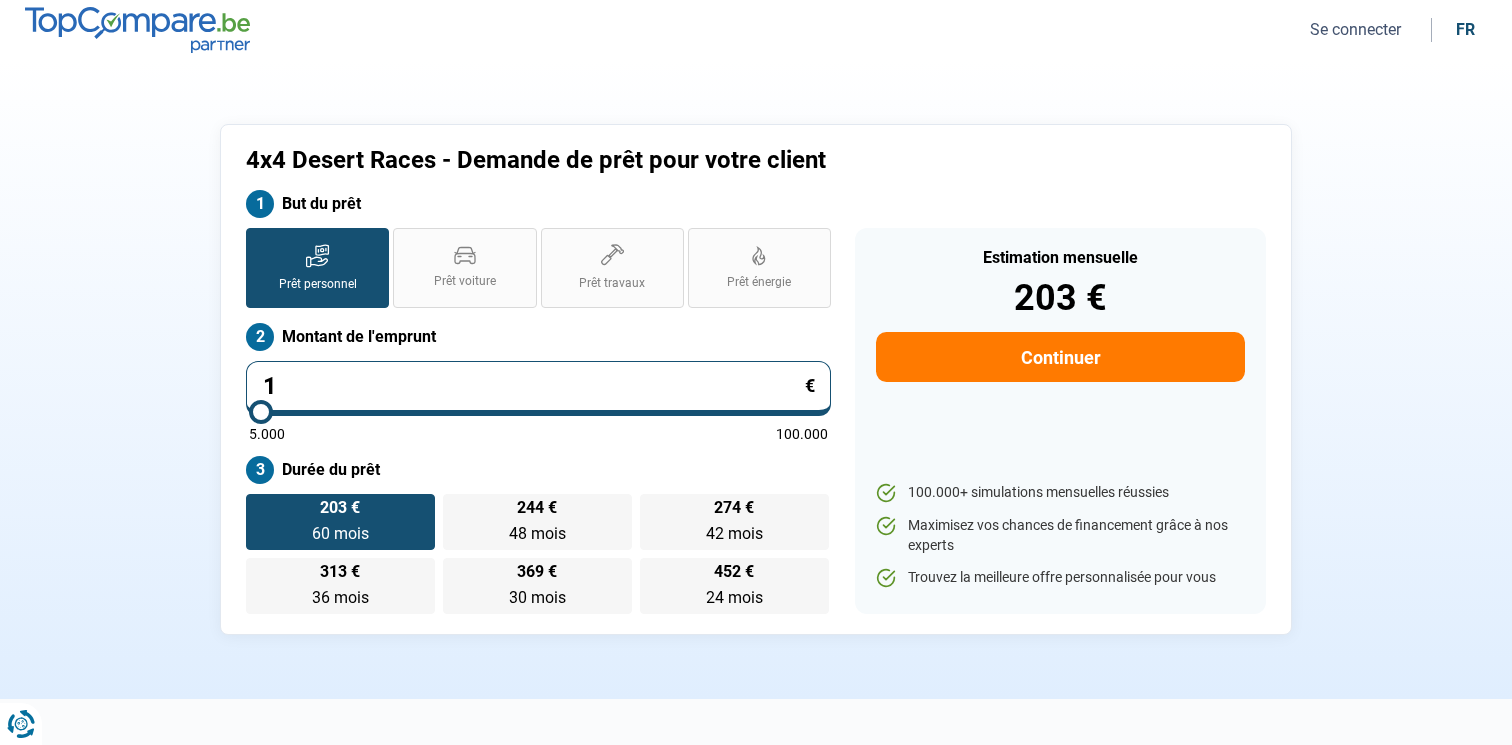 type on "15" 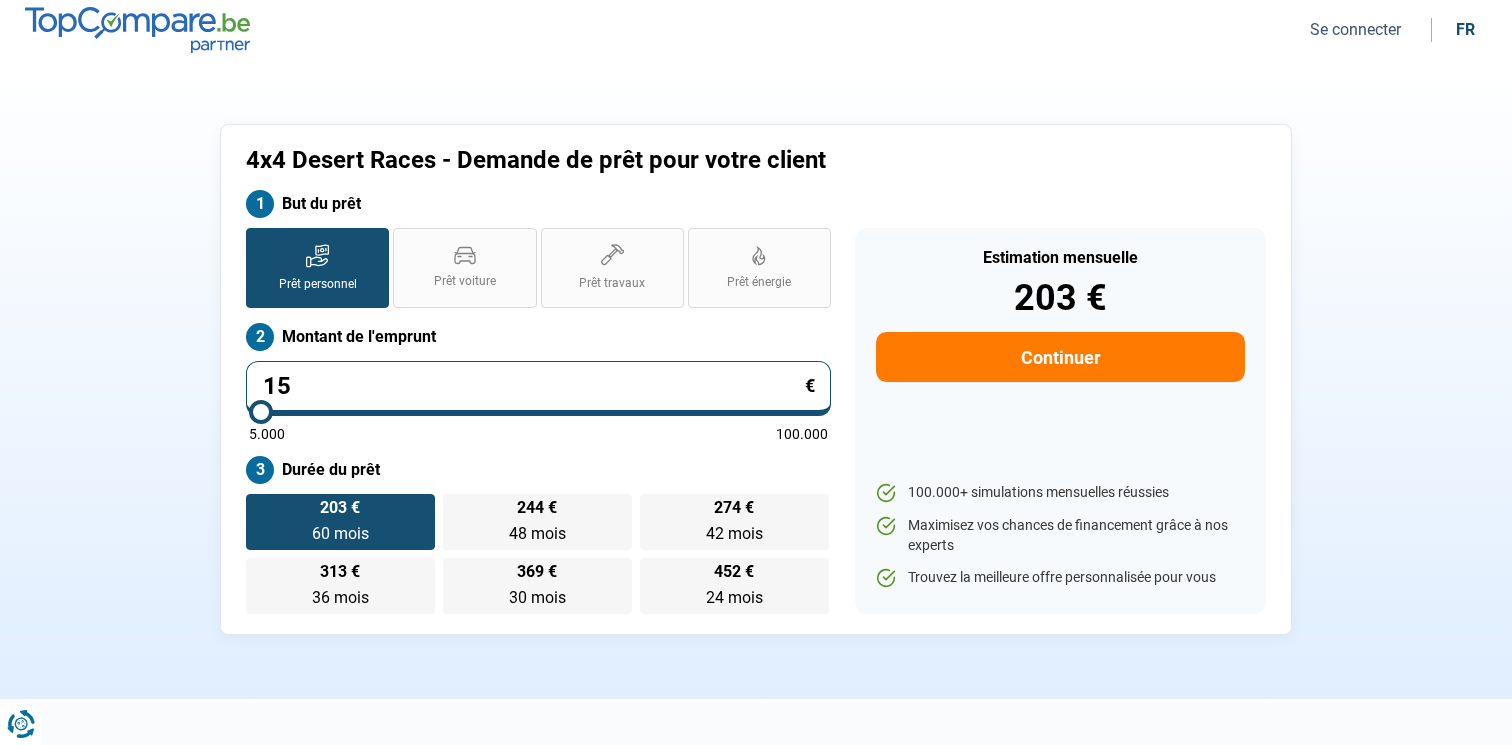 type on "150" 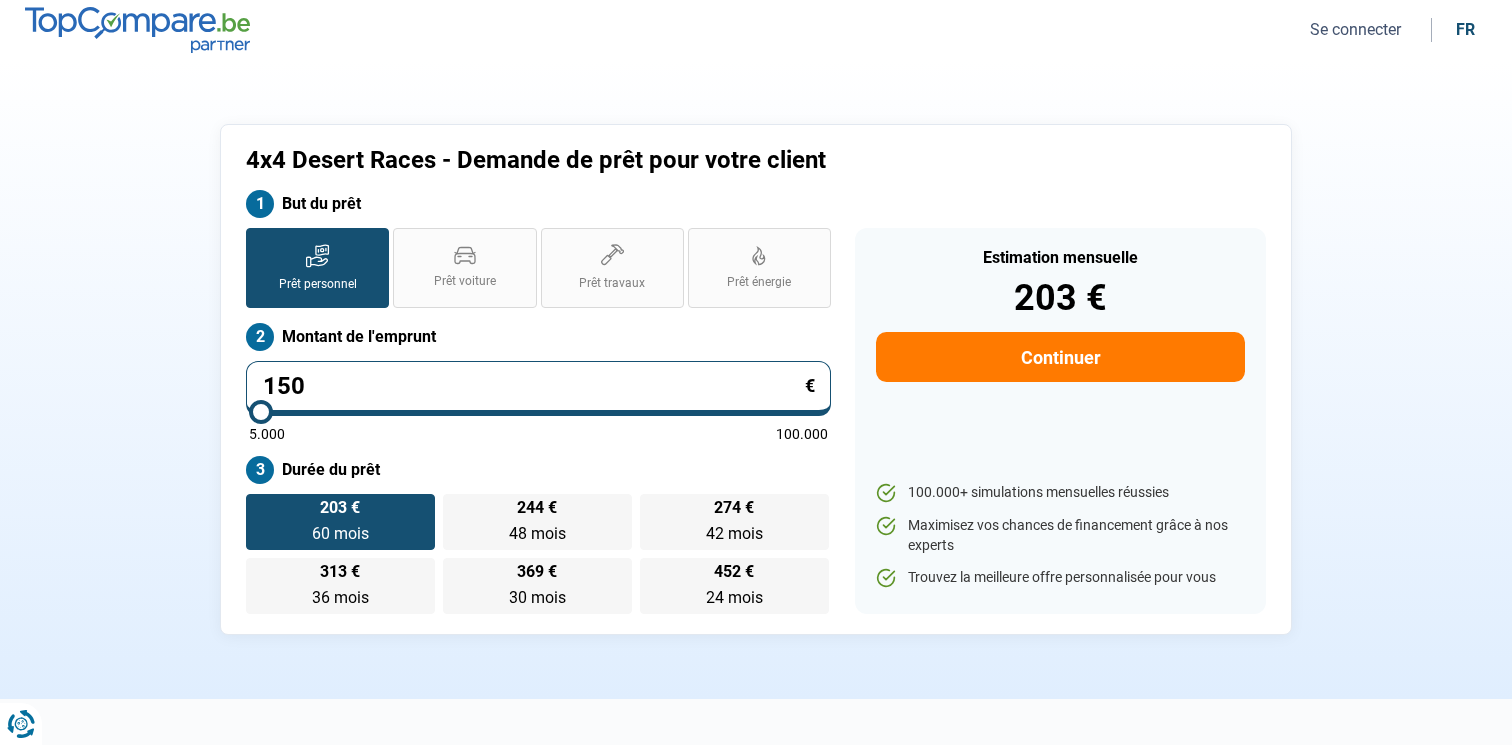 type on "1.500" 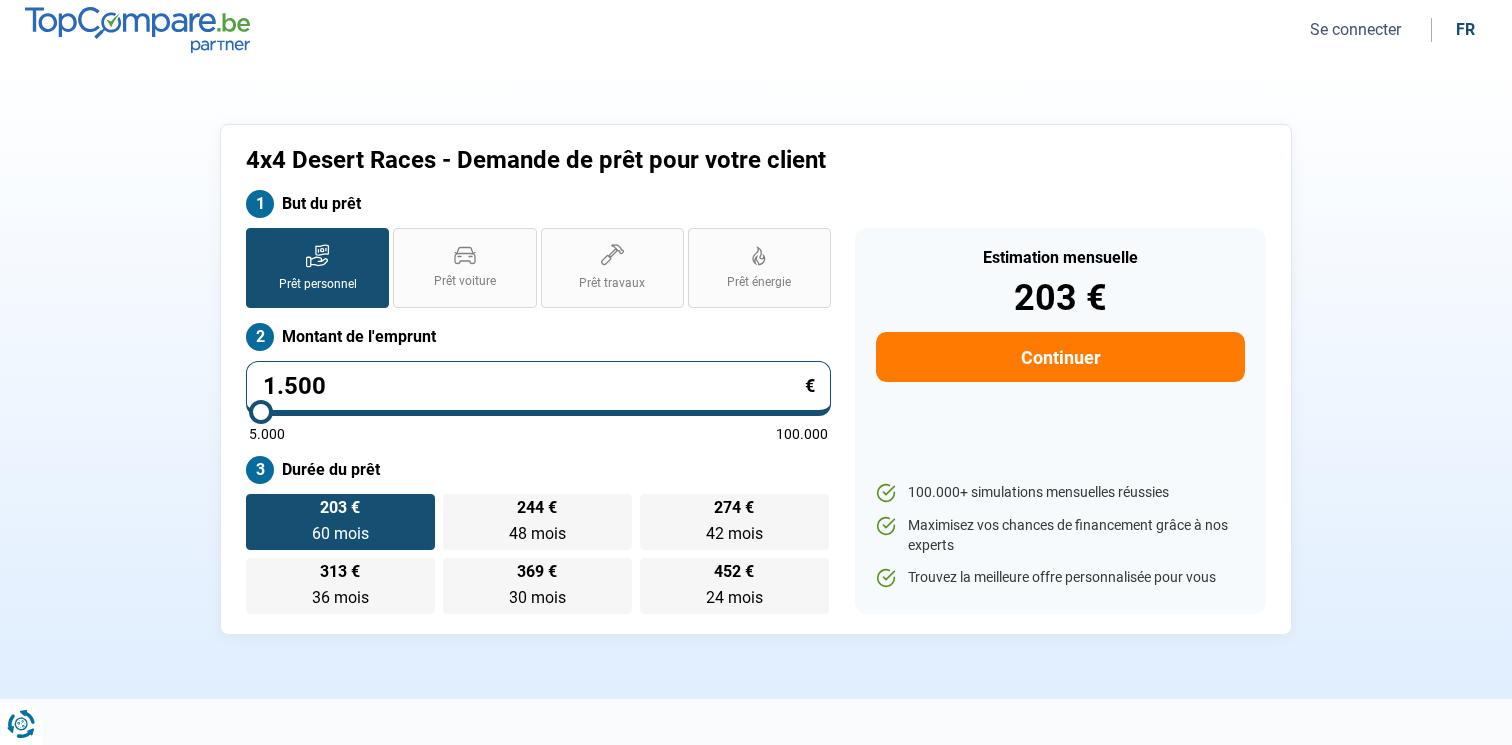 type on "5000" 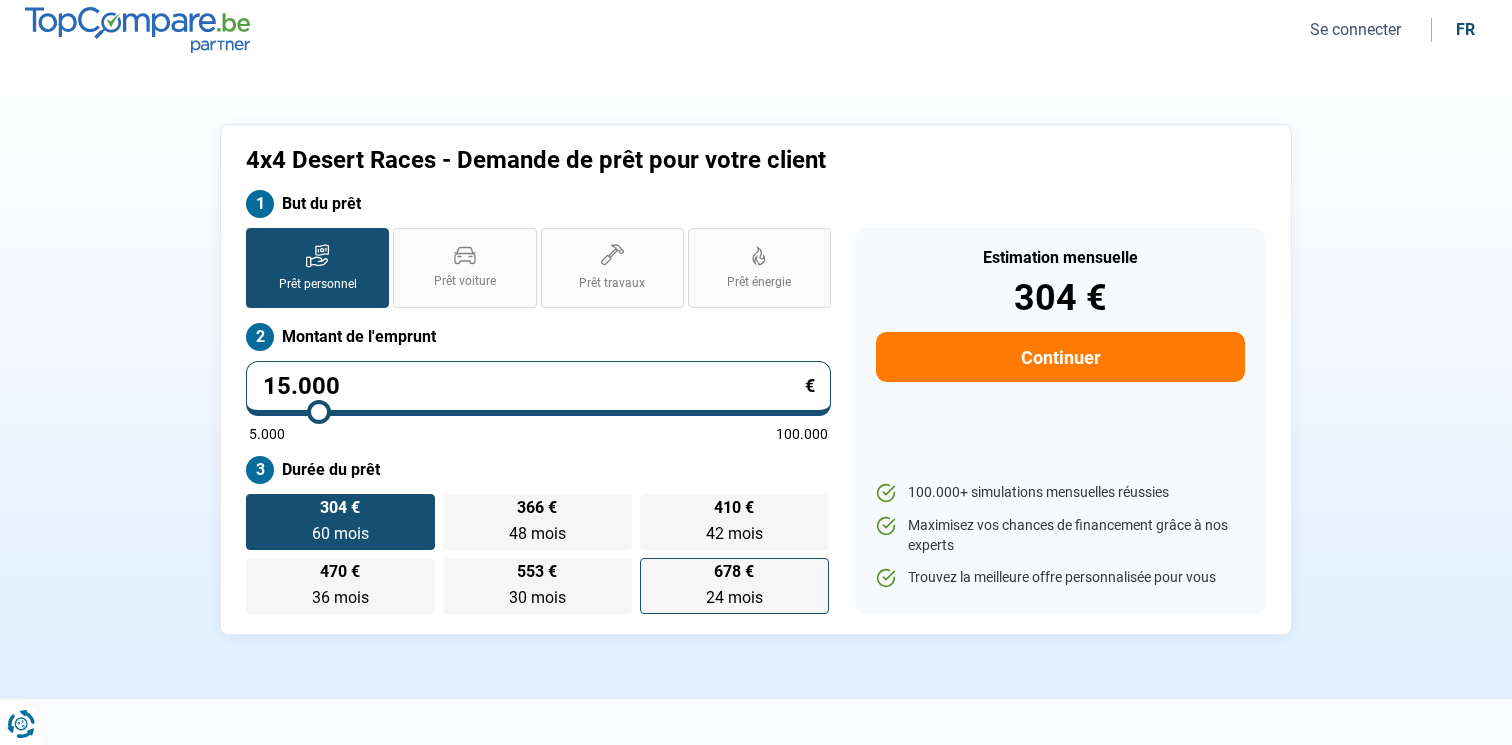 type on "15.000" 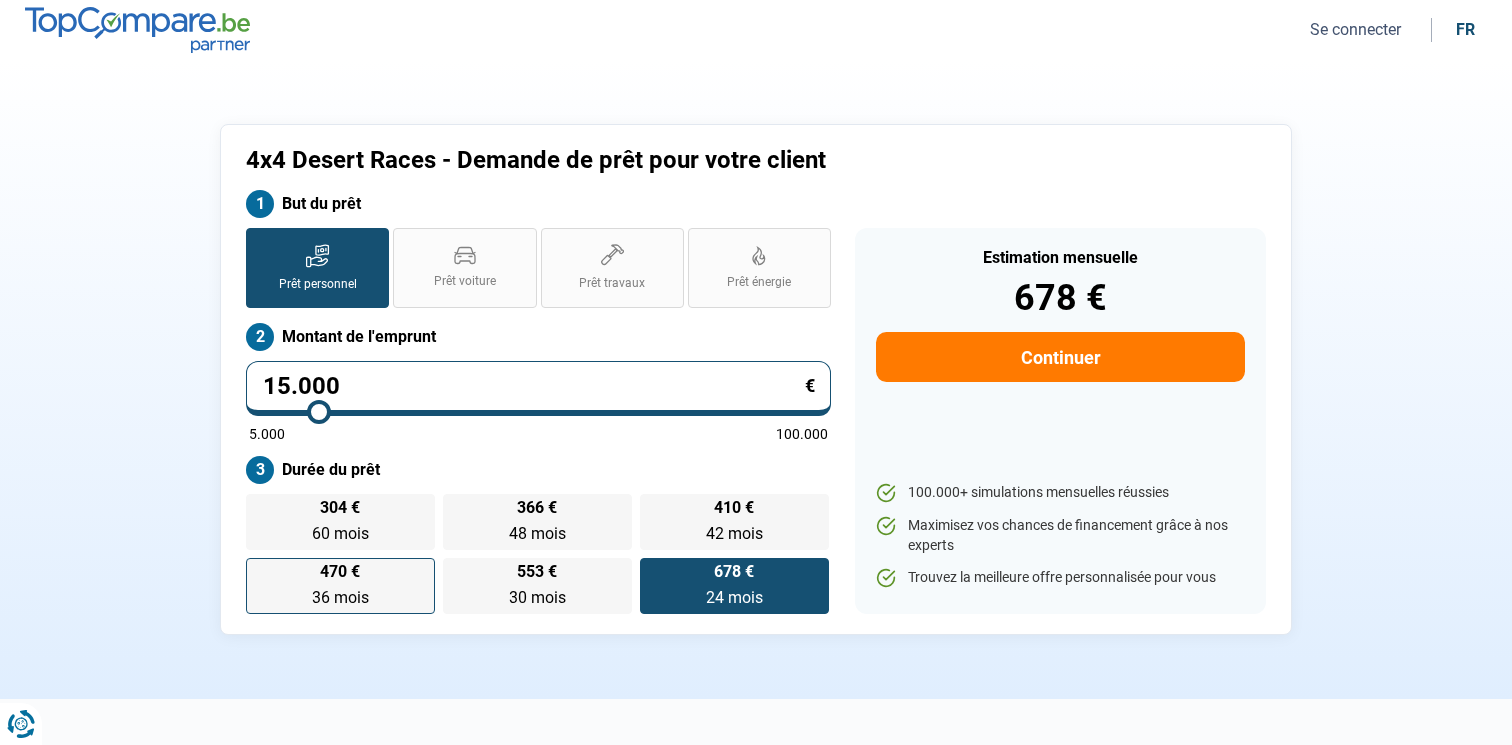 click on "470 €" at bounding box center (340, 572) 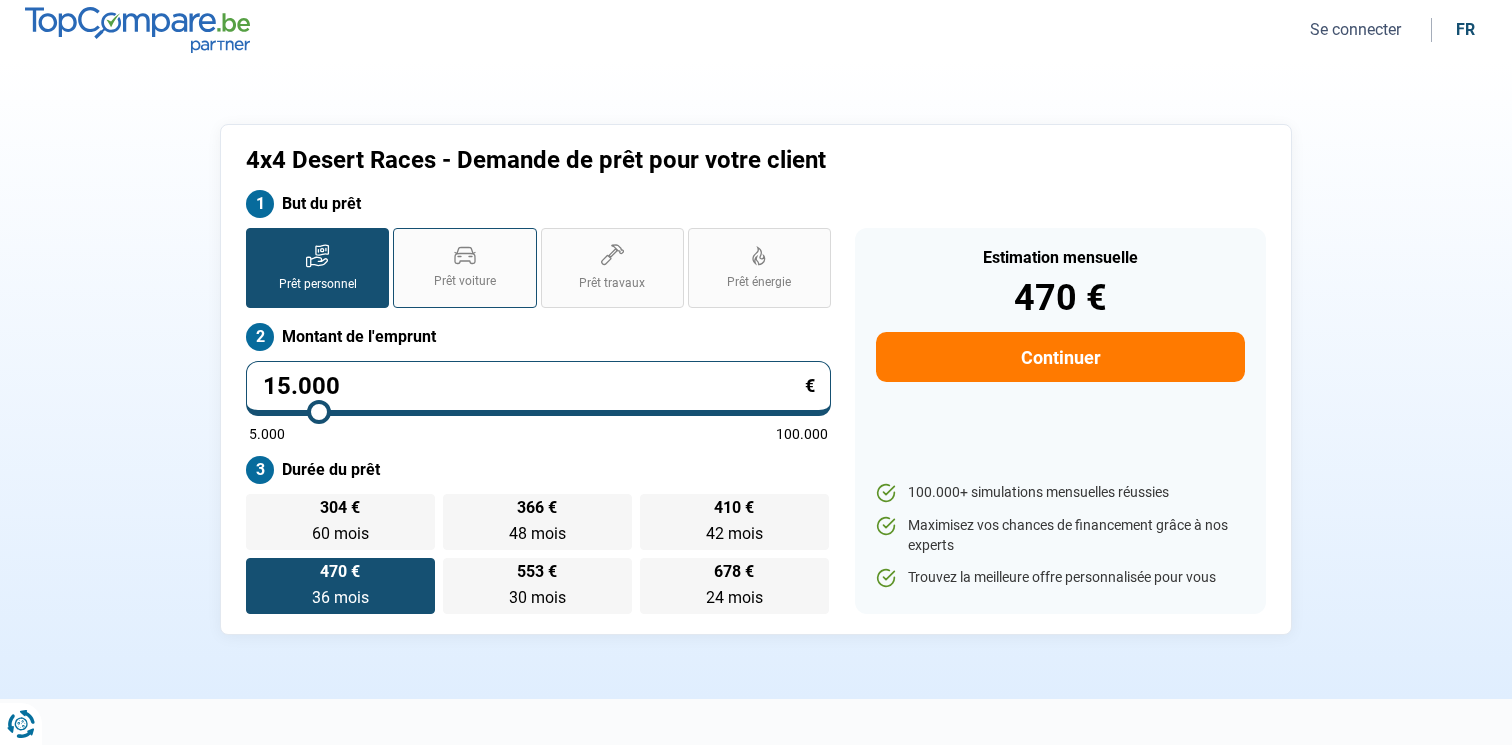 click on "Prêt voiture" at bounding box center [464, 268] 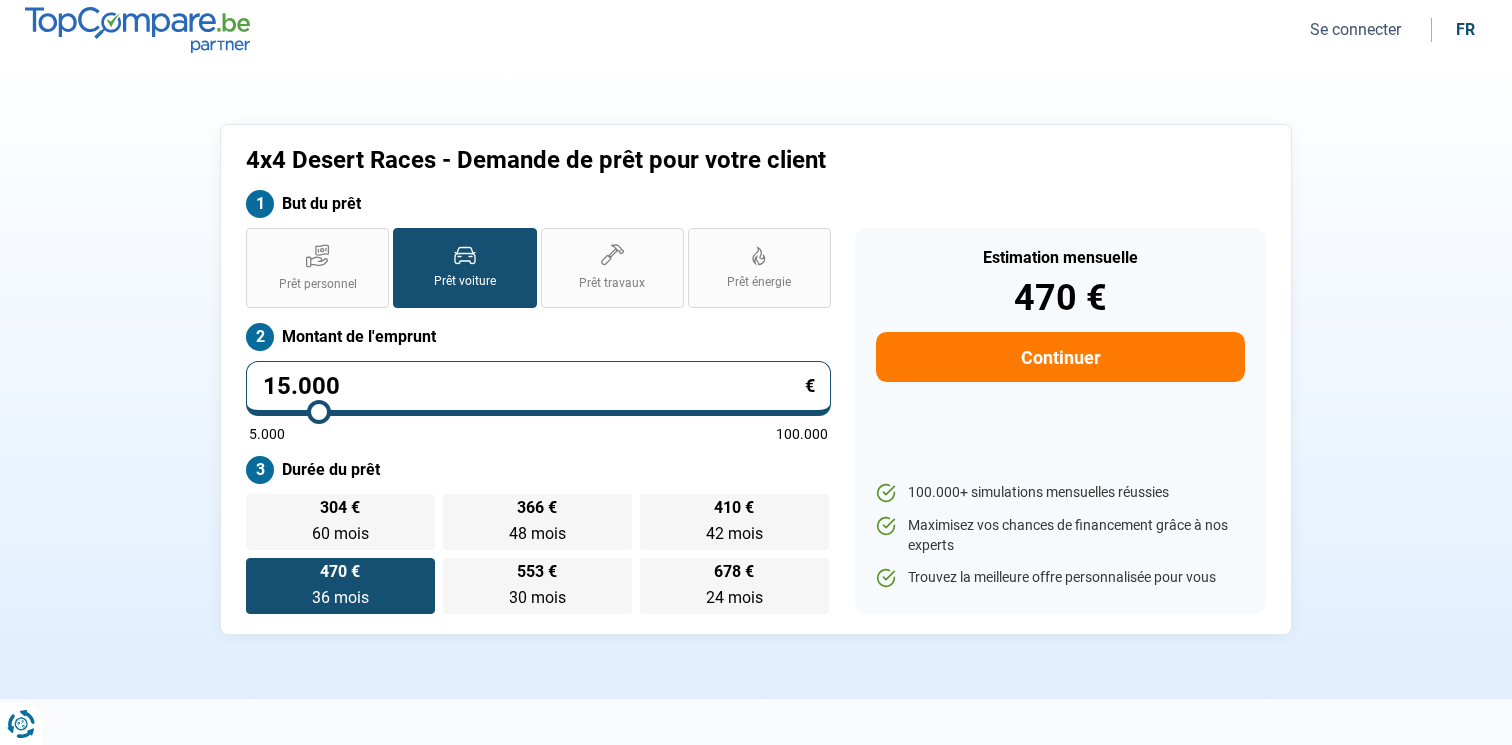 radio on "true" 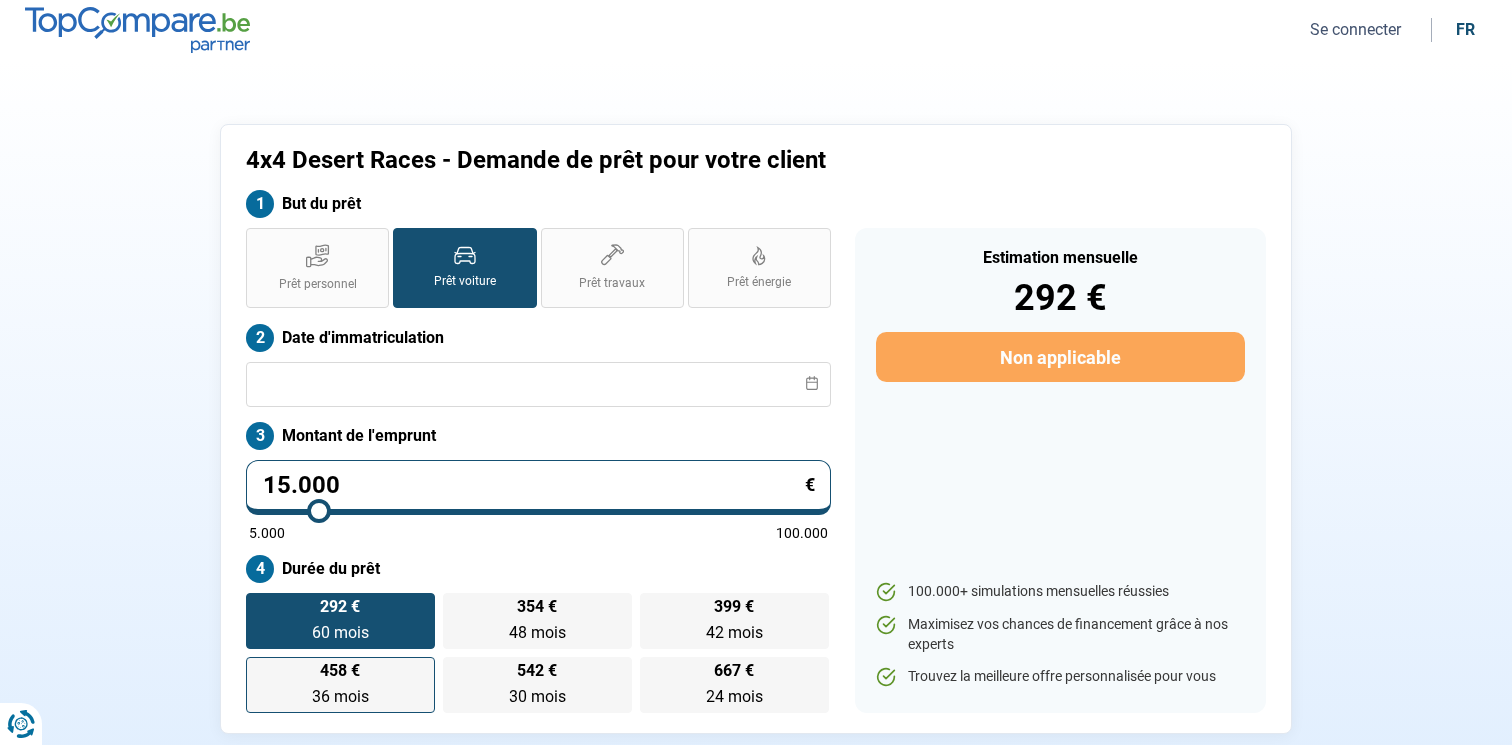 click on "458 € 36 mois 36 mois" at bounding box center (340, 685) 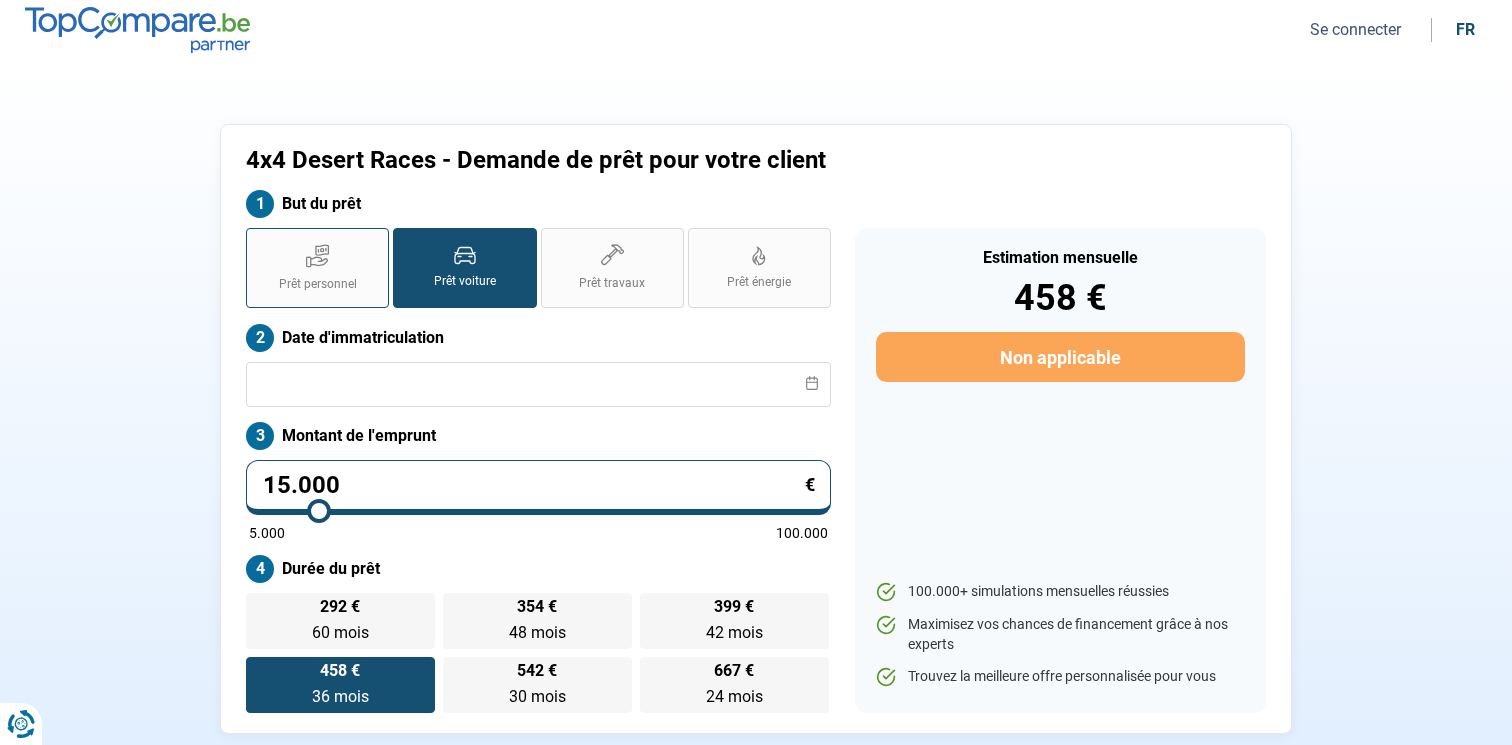 click on "Prêt personnel" at bounding box center (317, 268) 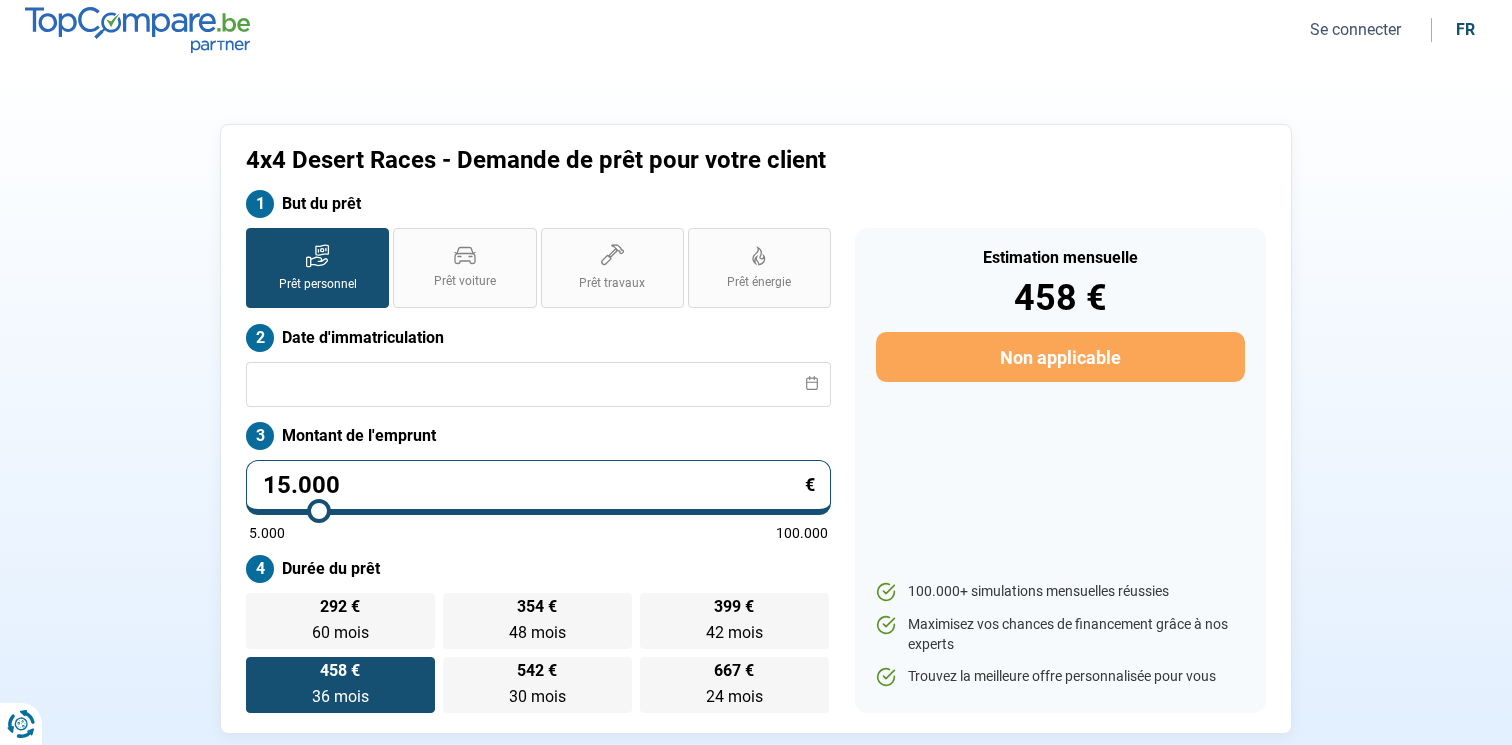 radio on "true" 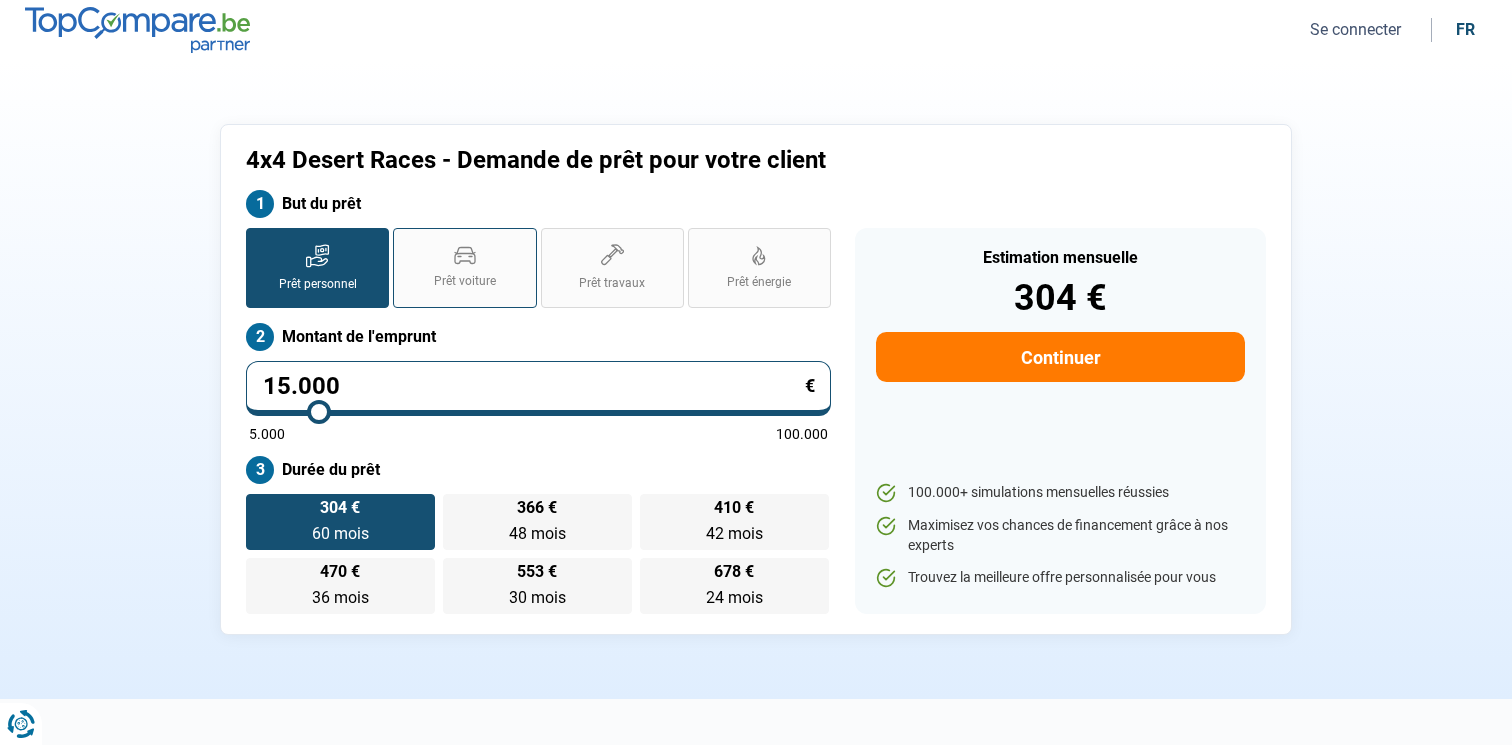 click on "Prêt voiture" at bounding box center (464, 268) 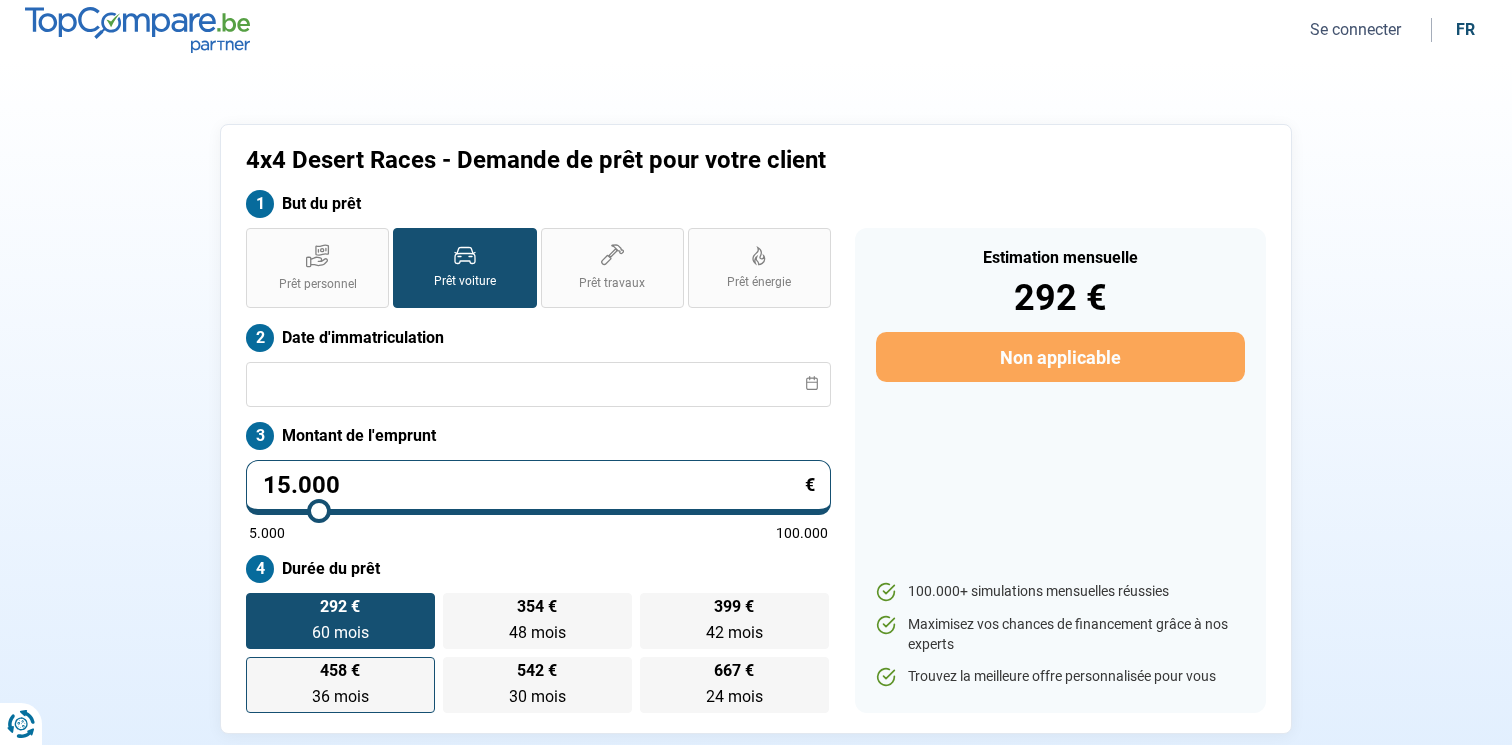 click on "36 mois" at bounding box center [340, 696] 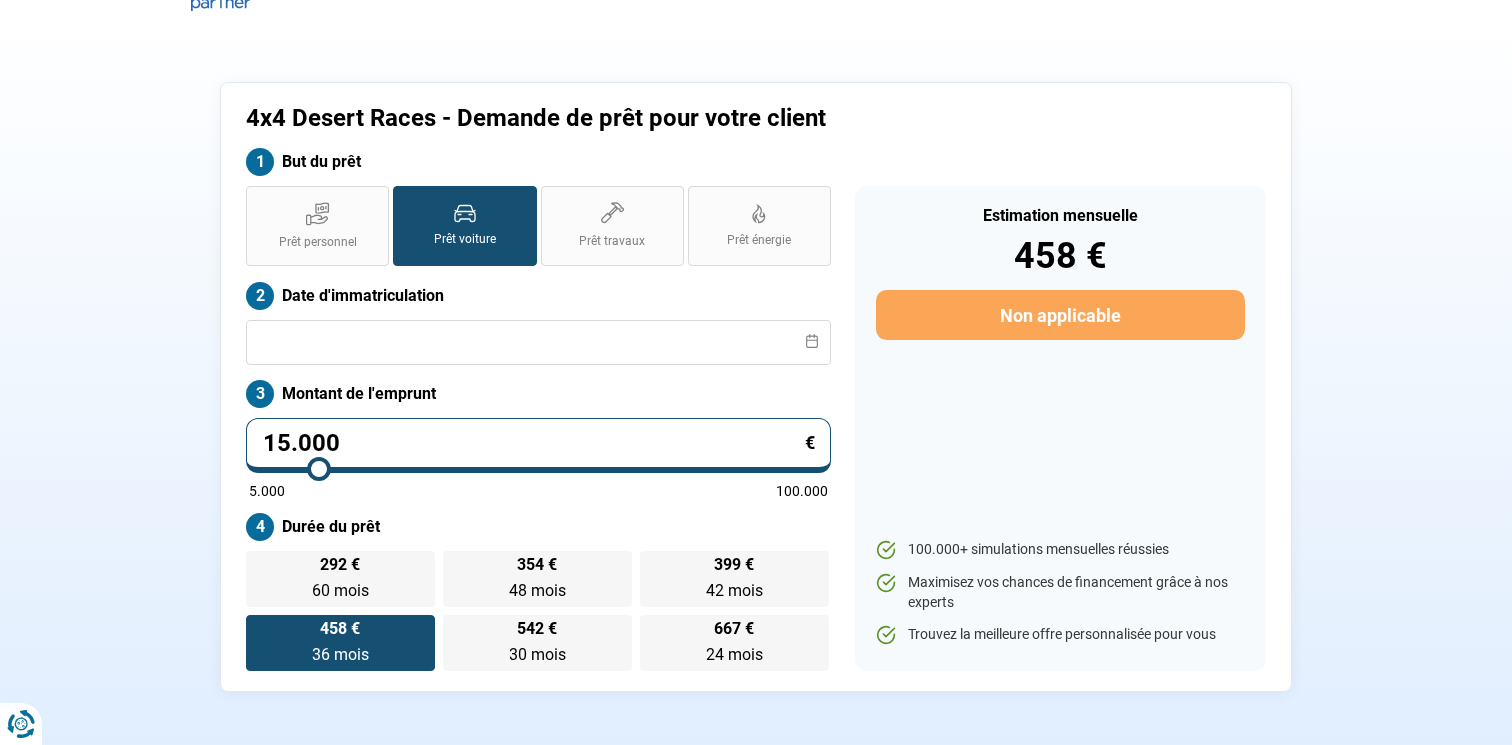 scroll, scrollTop: 44, scrollLeft: 0, axis: vertical 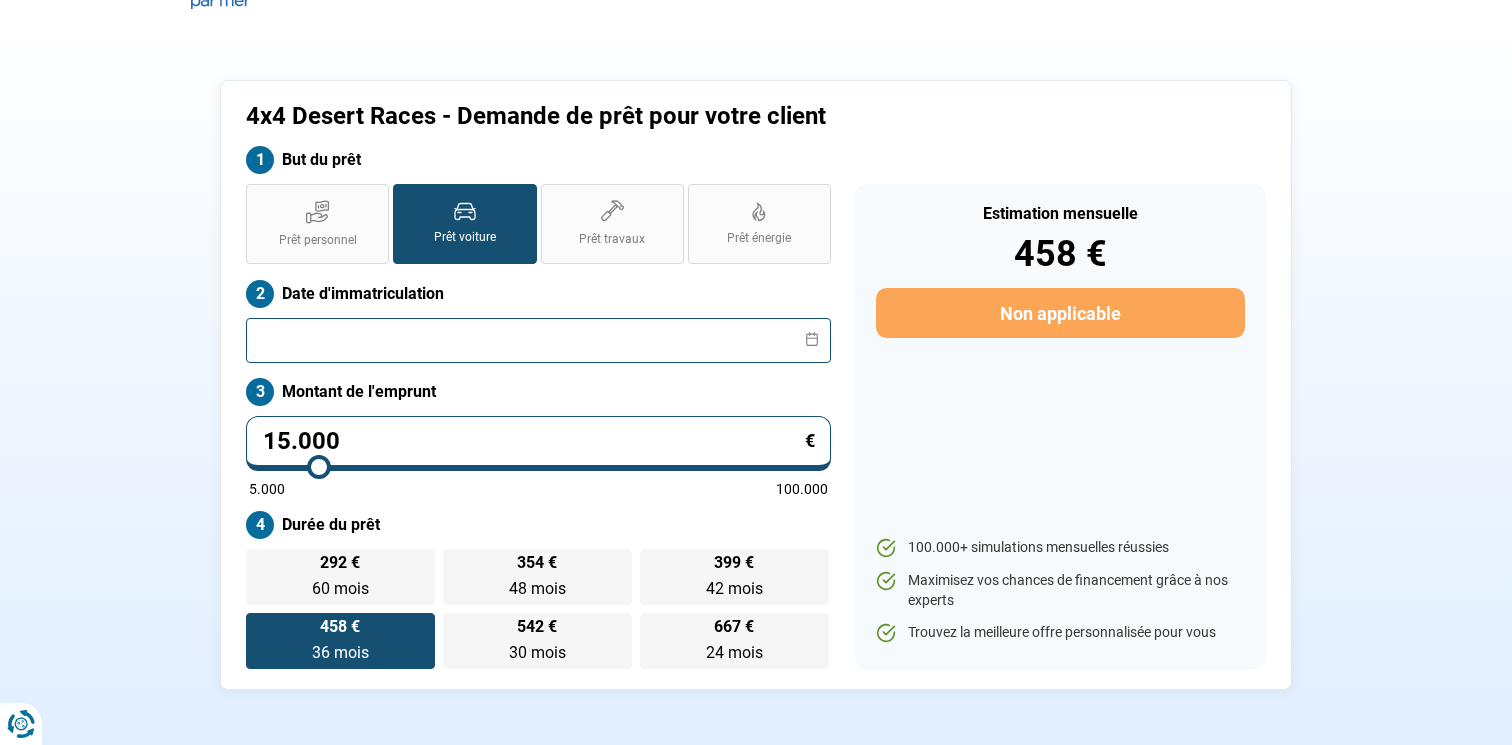 click at bounding box center [538, 340] 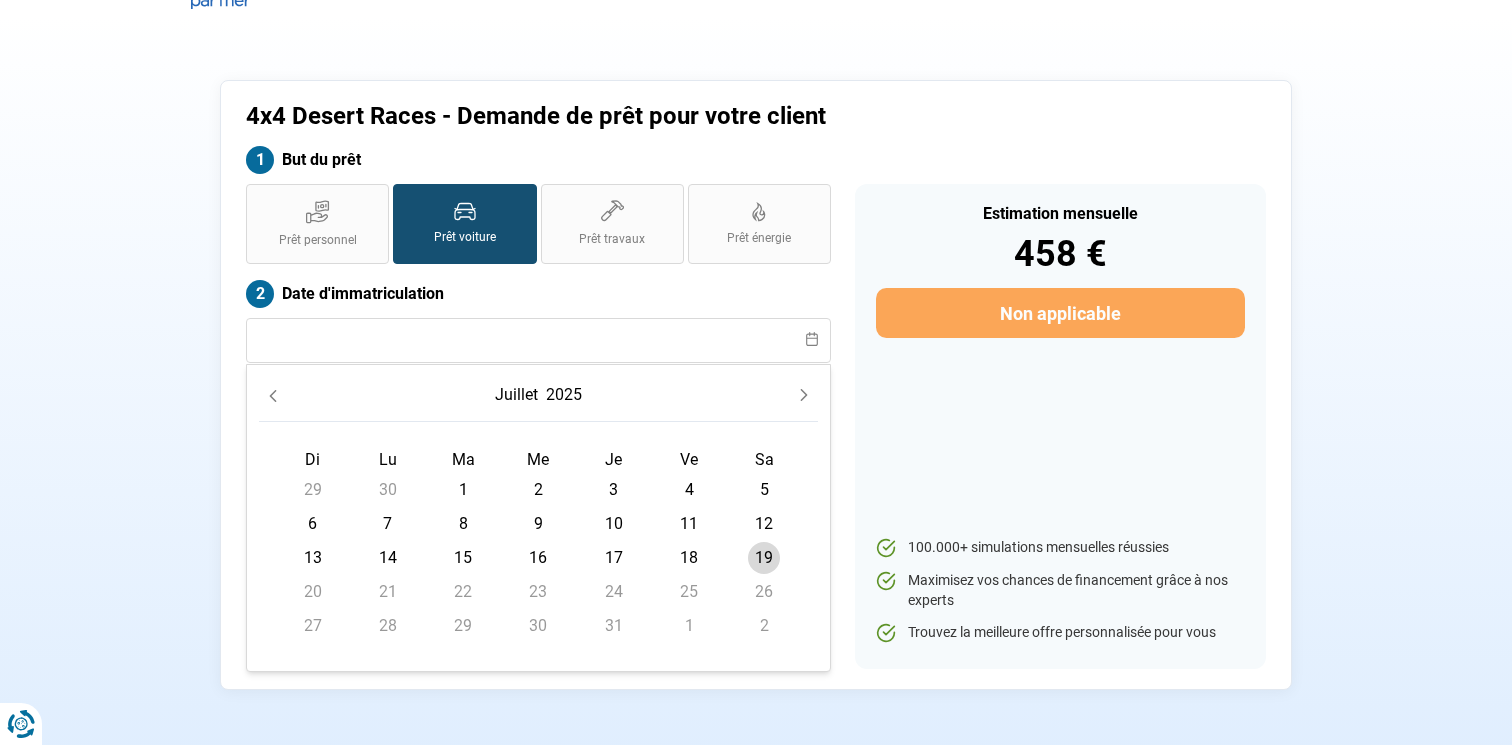 click 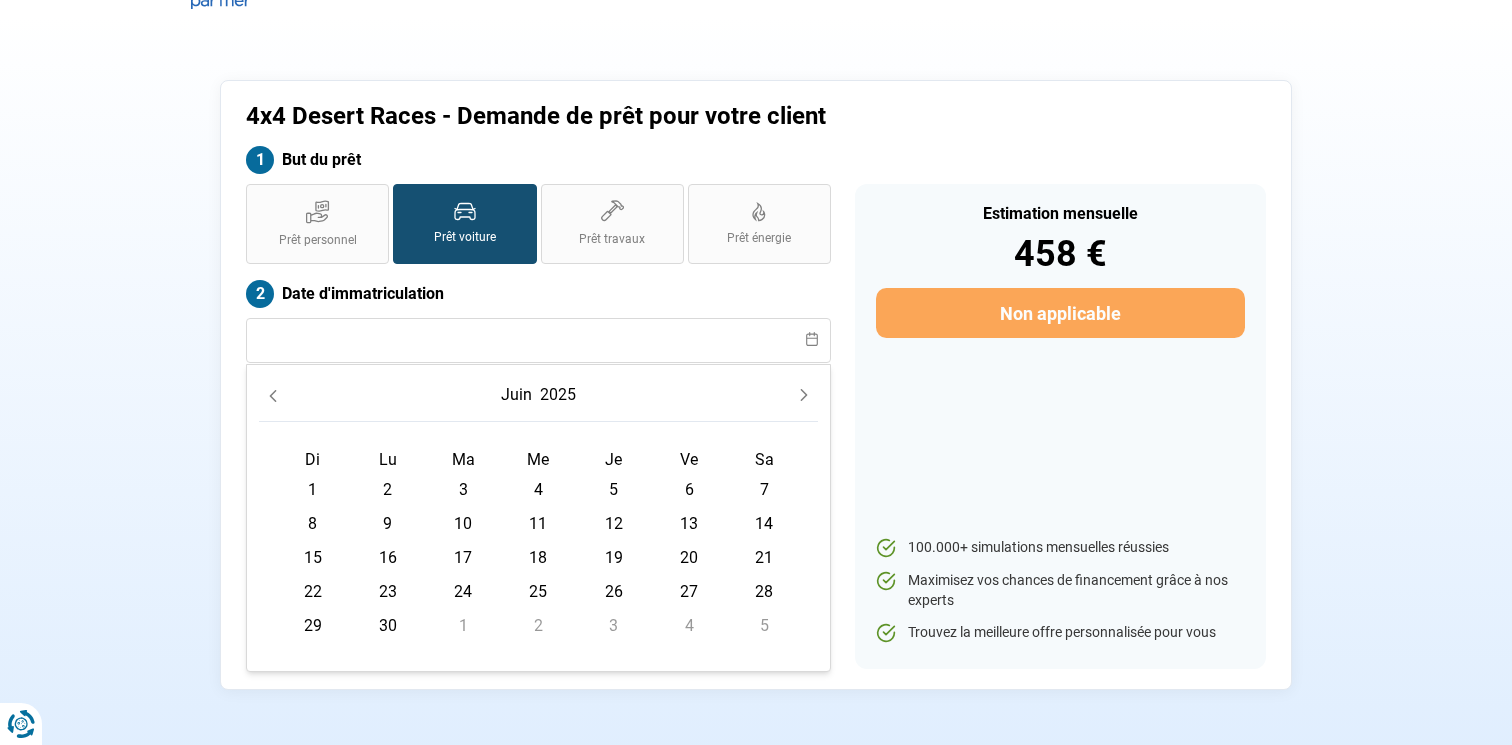 click 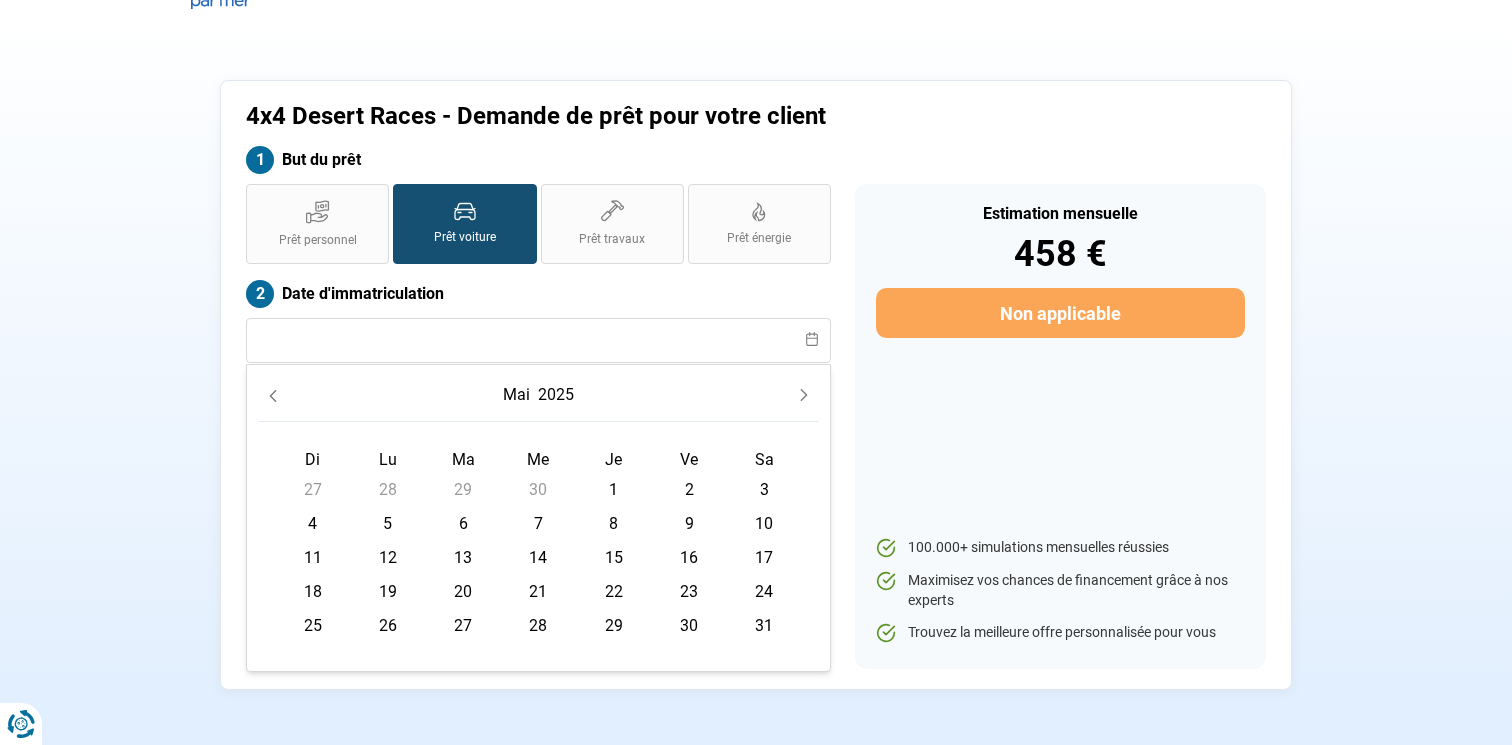 click 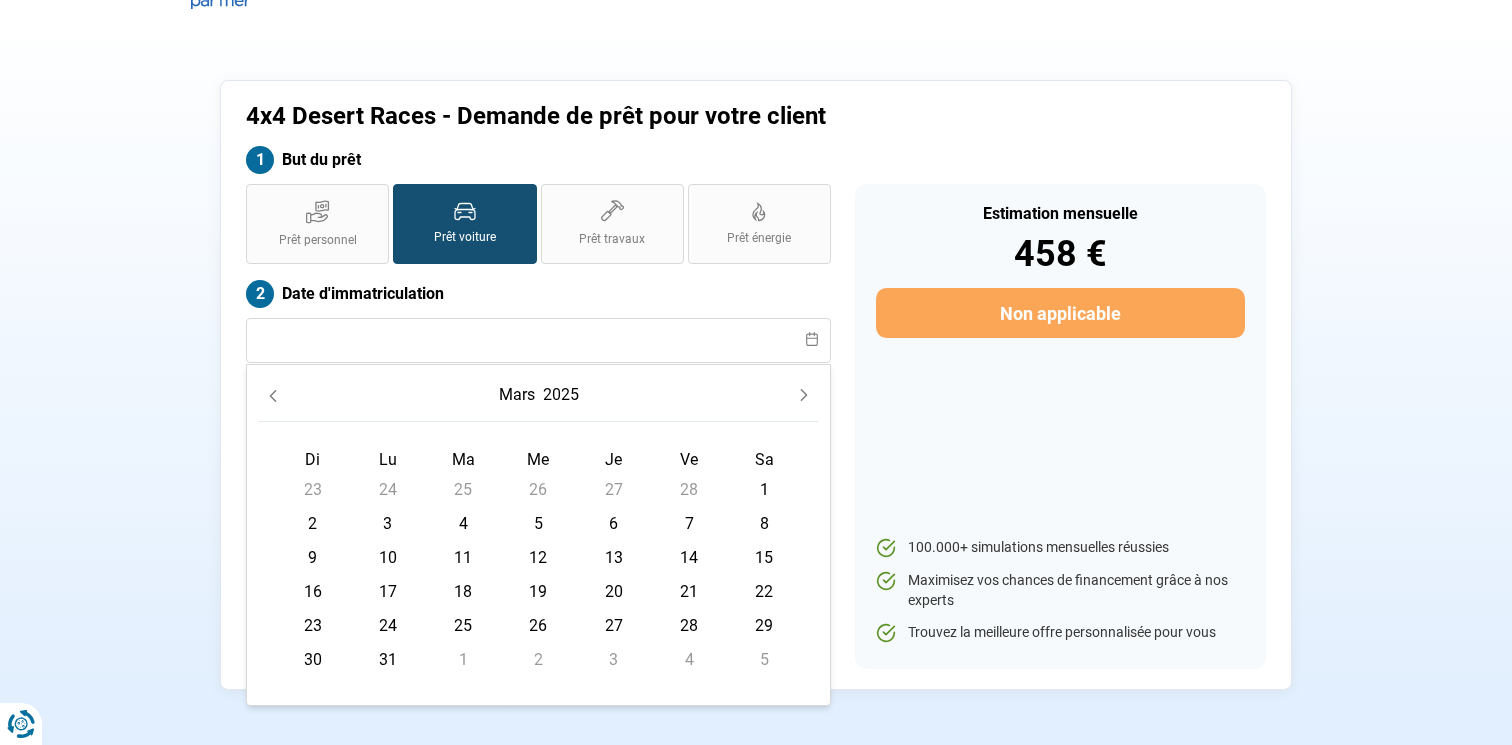click 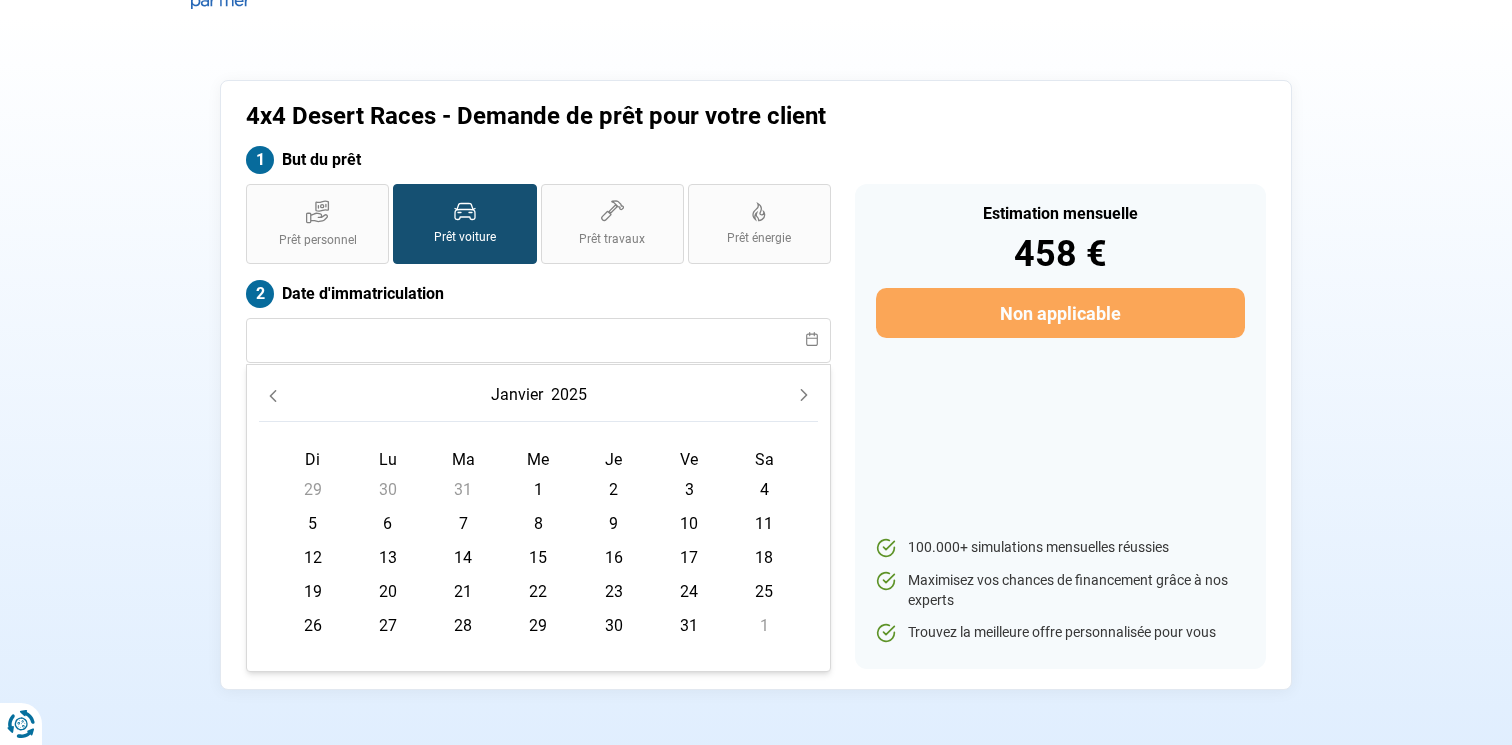 click 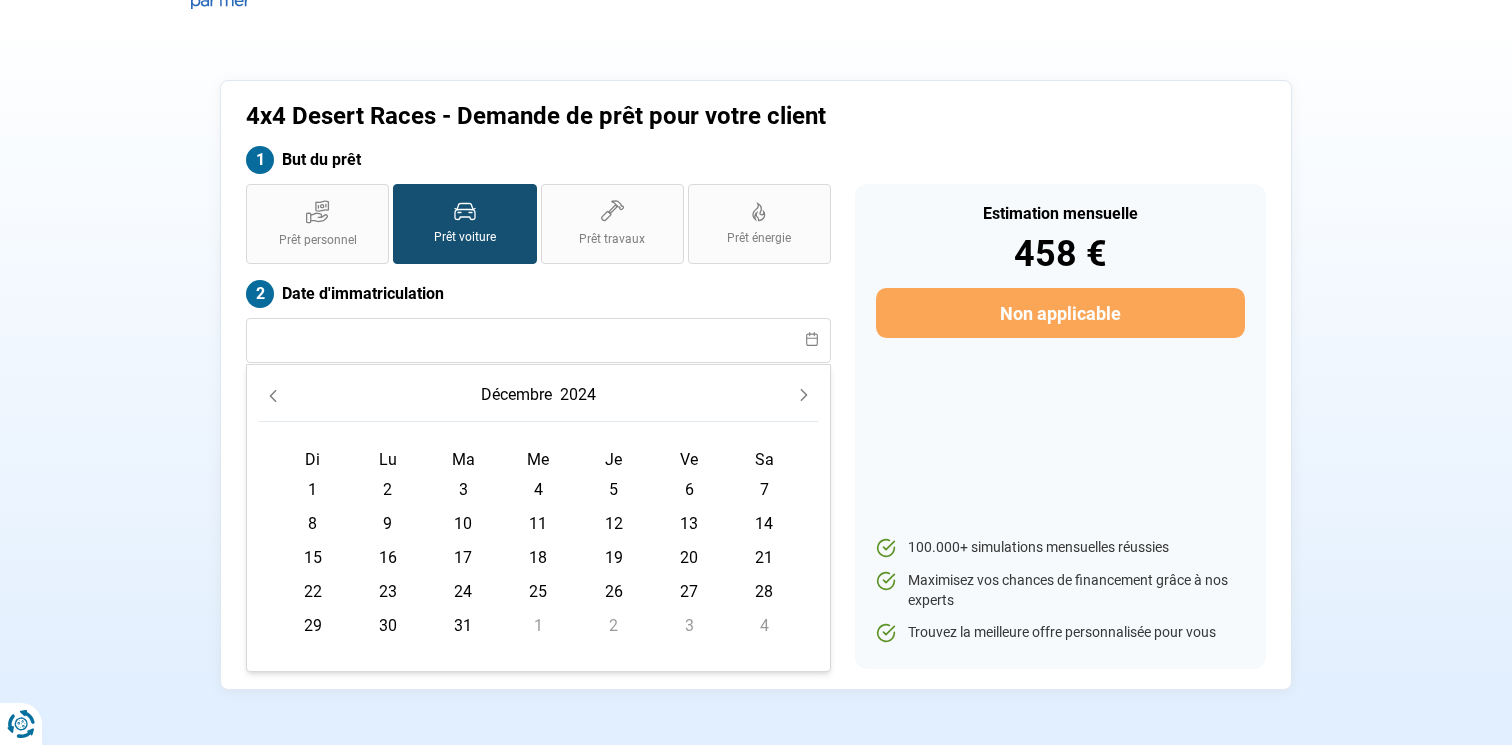 type 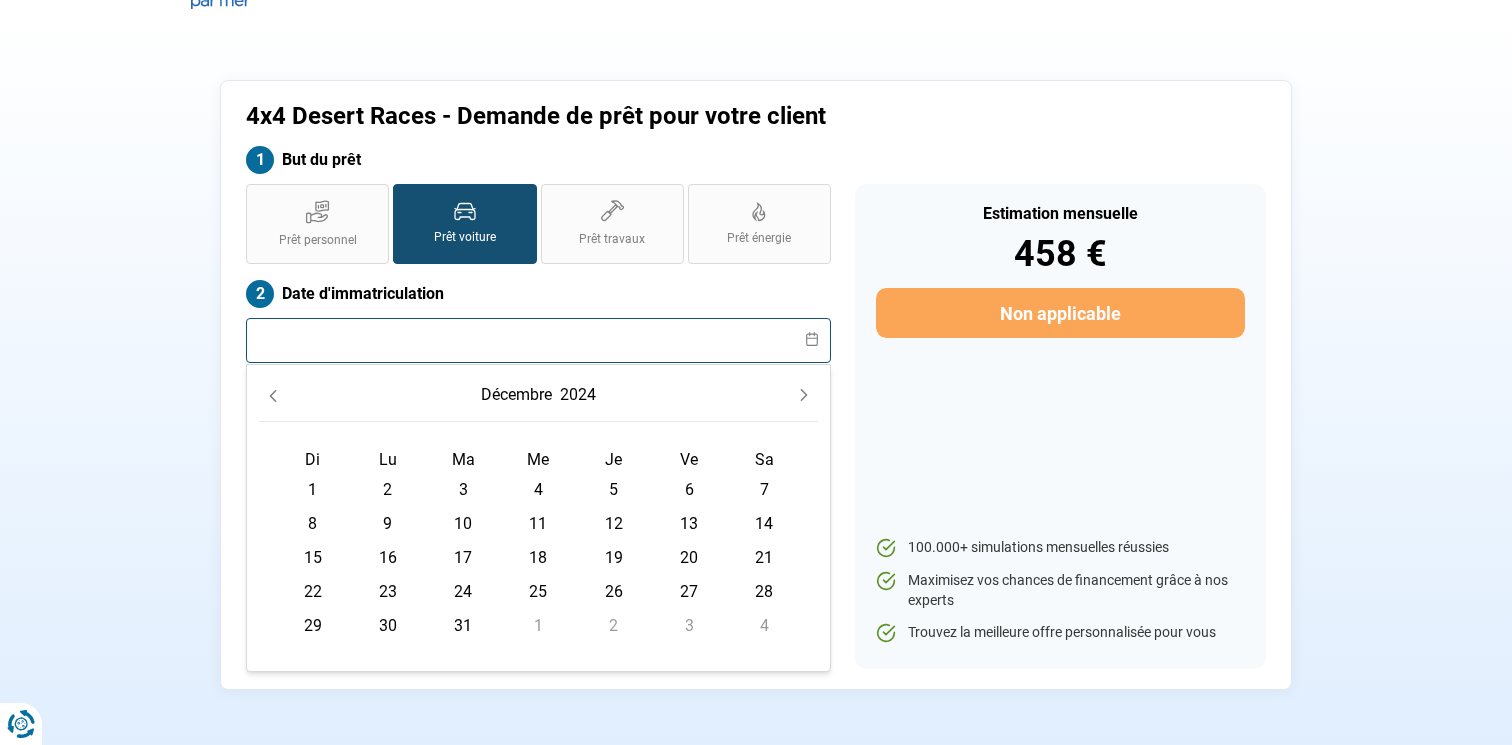 click at bounding box center [538, 340] 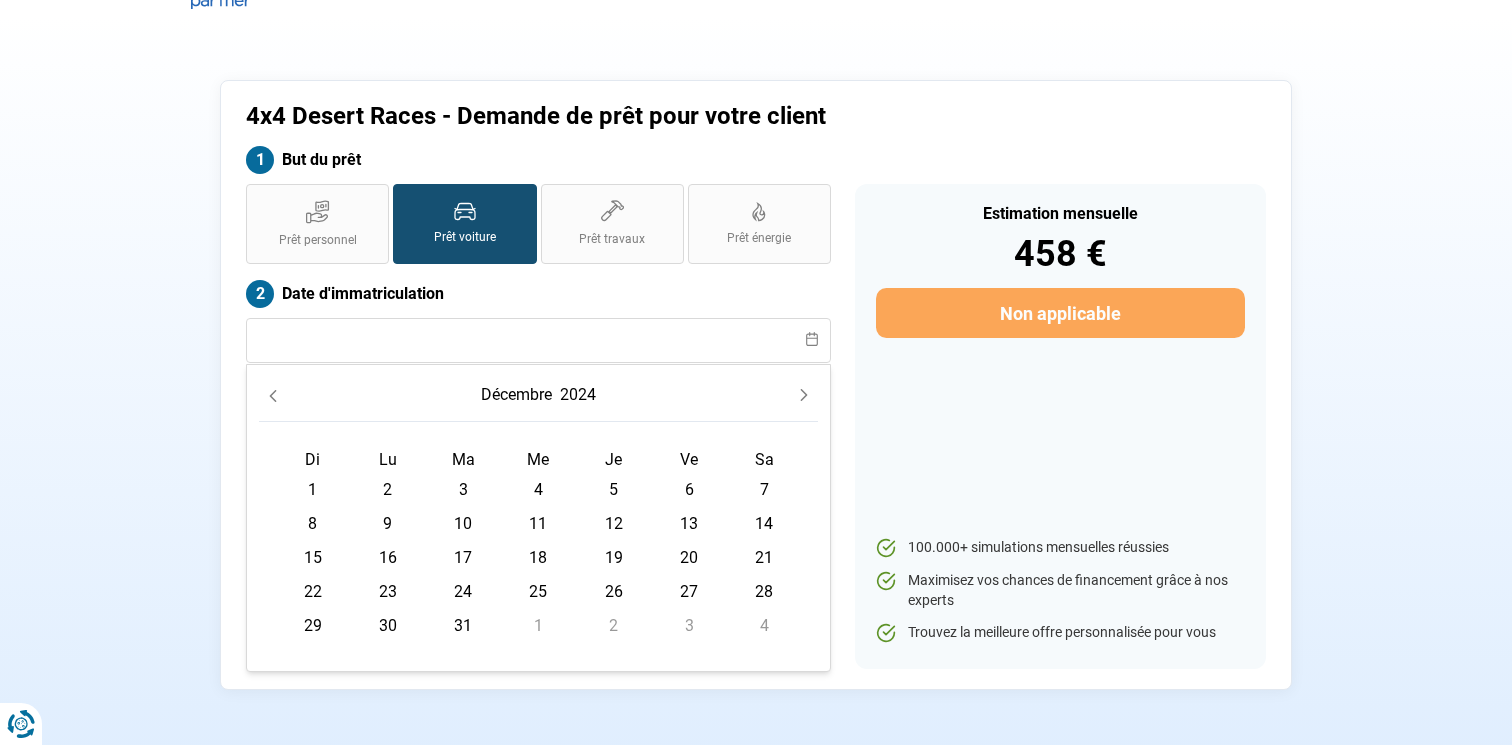 click on "décembre" 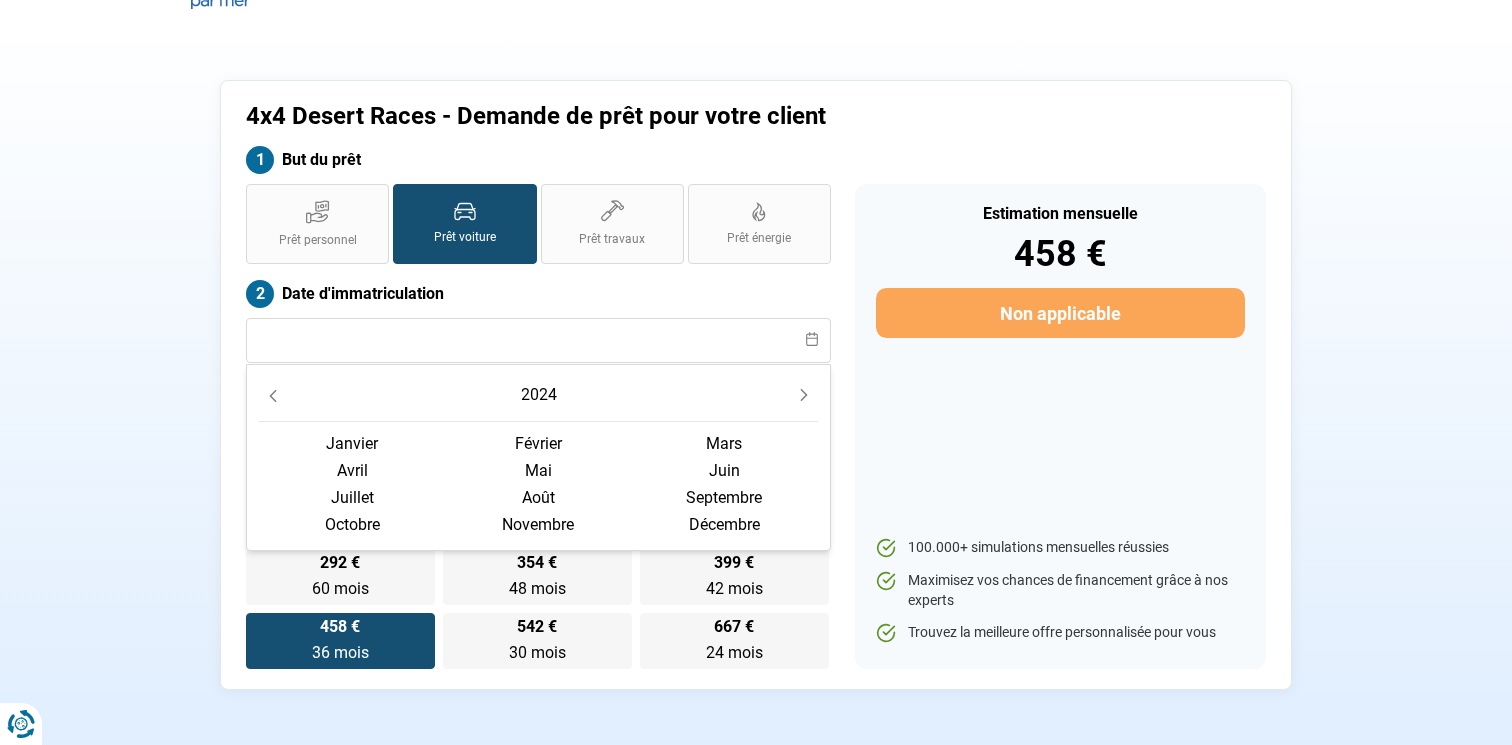 click 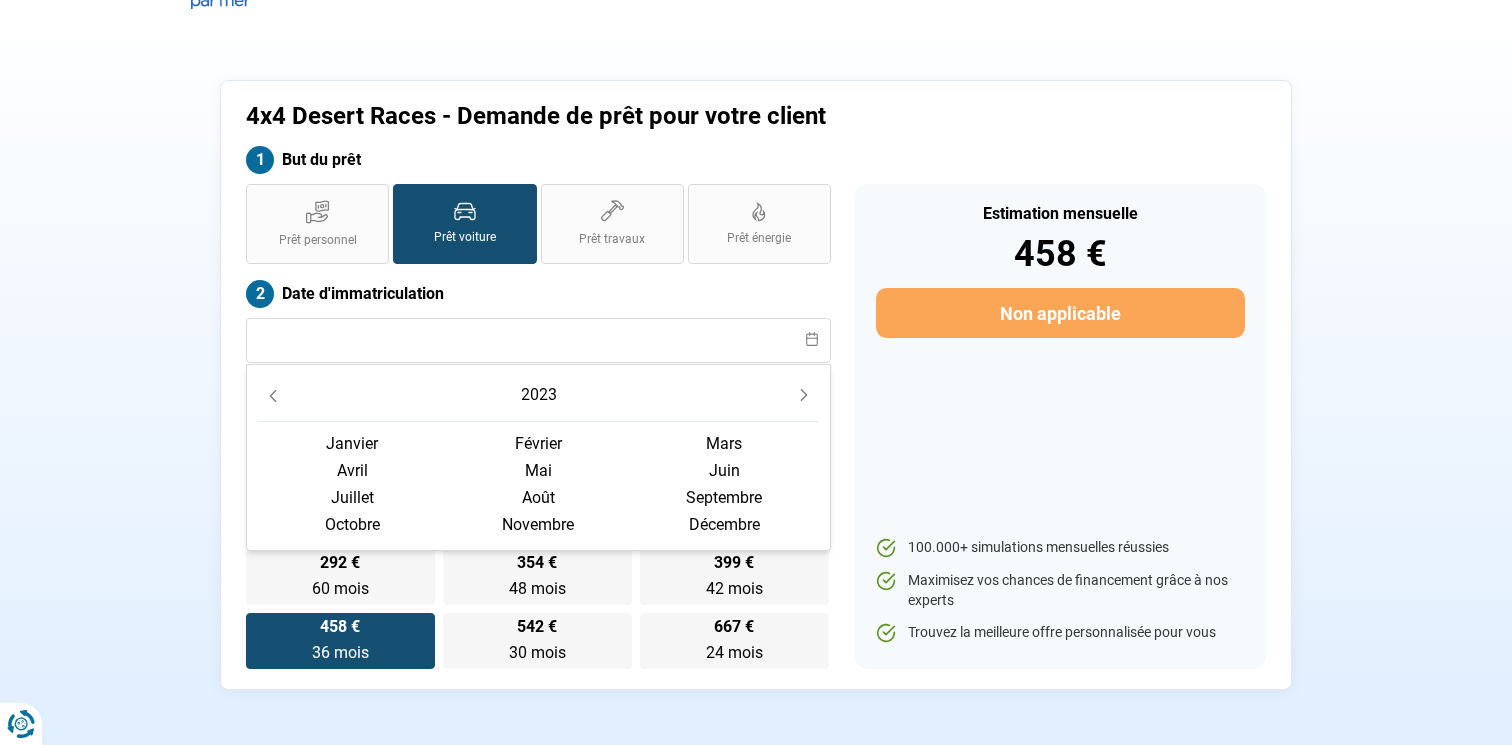 click 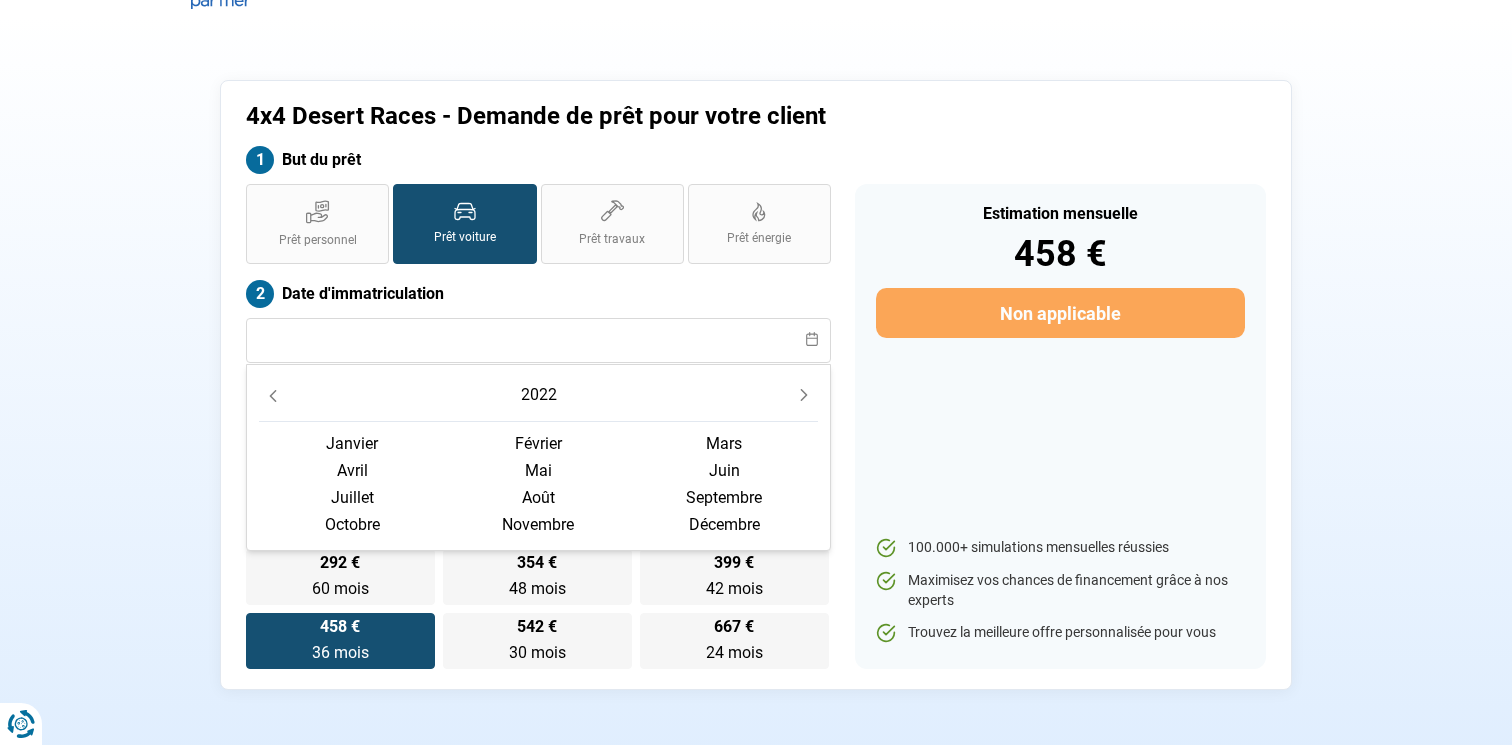click 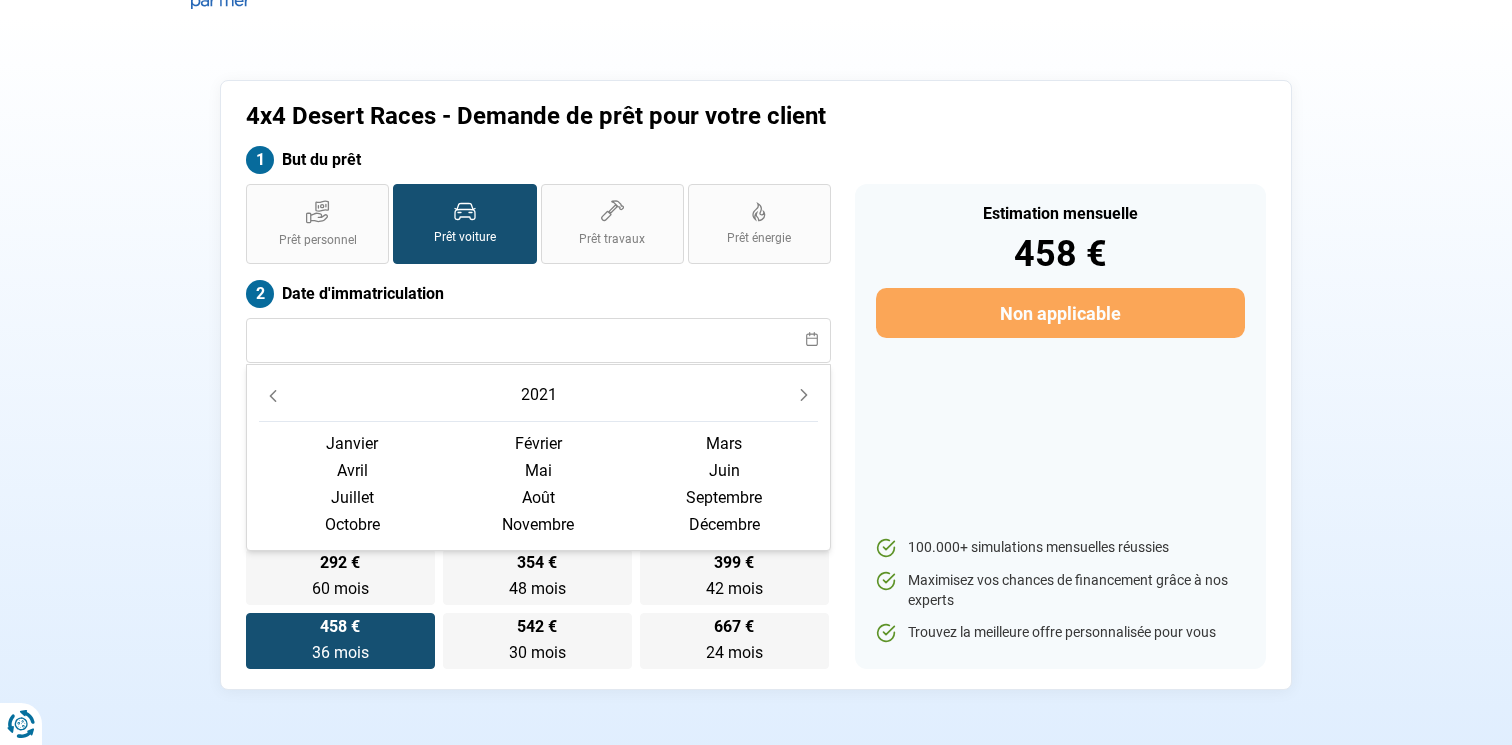click on "mars" 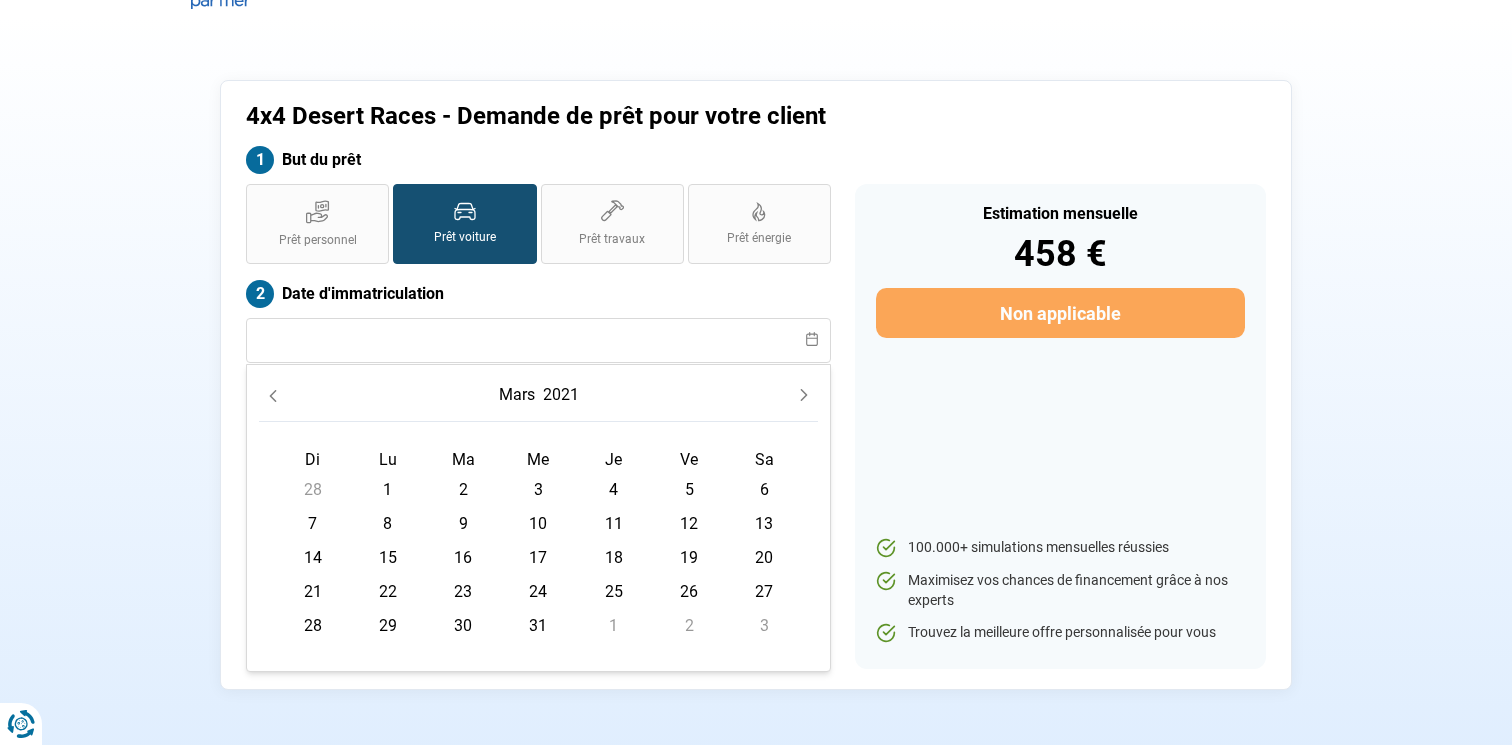 click on "1" at bounding box center (388, 490) 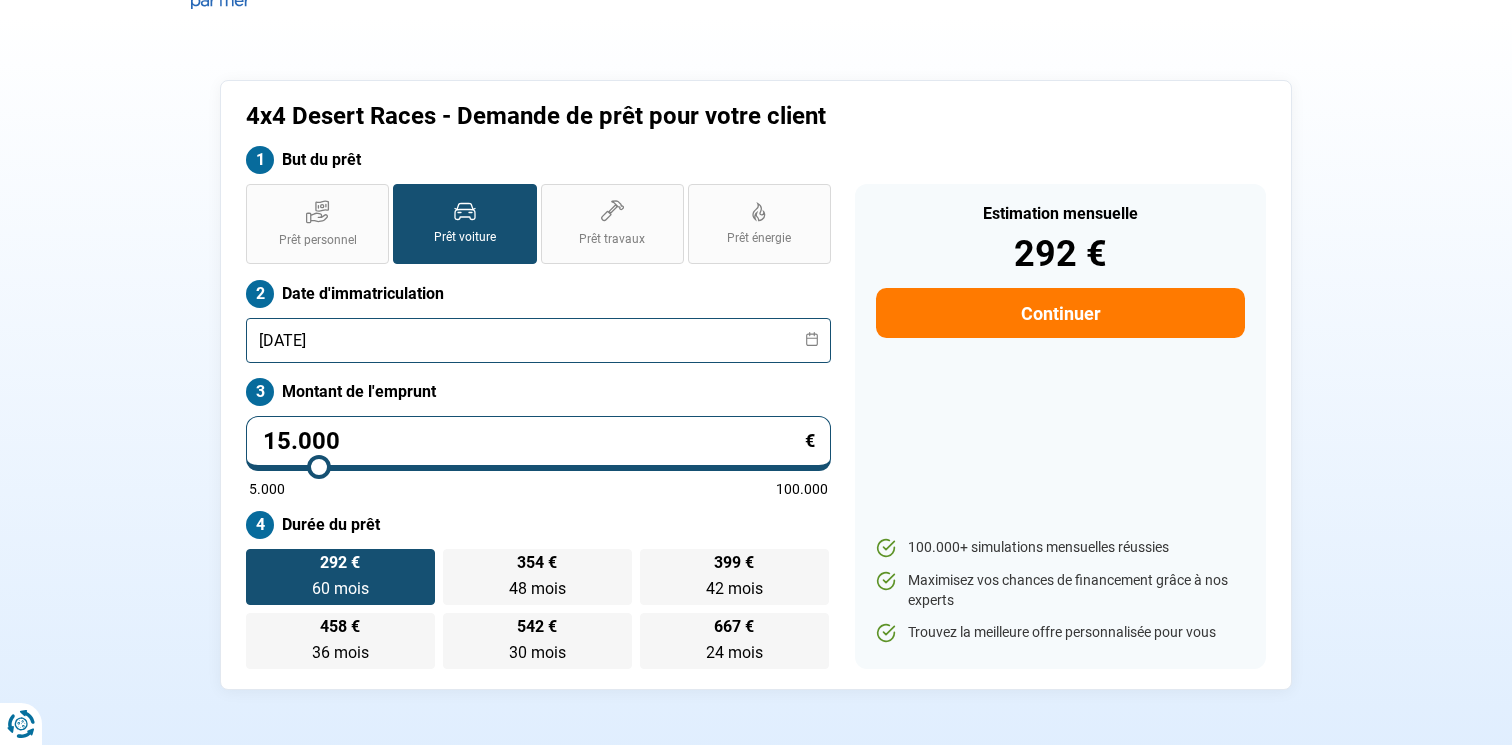 scroll, scrollTop: 0, scrollLeft: 0, axis: both 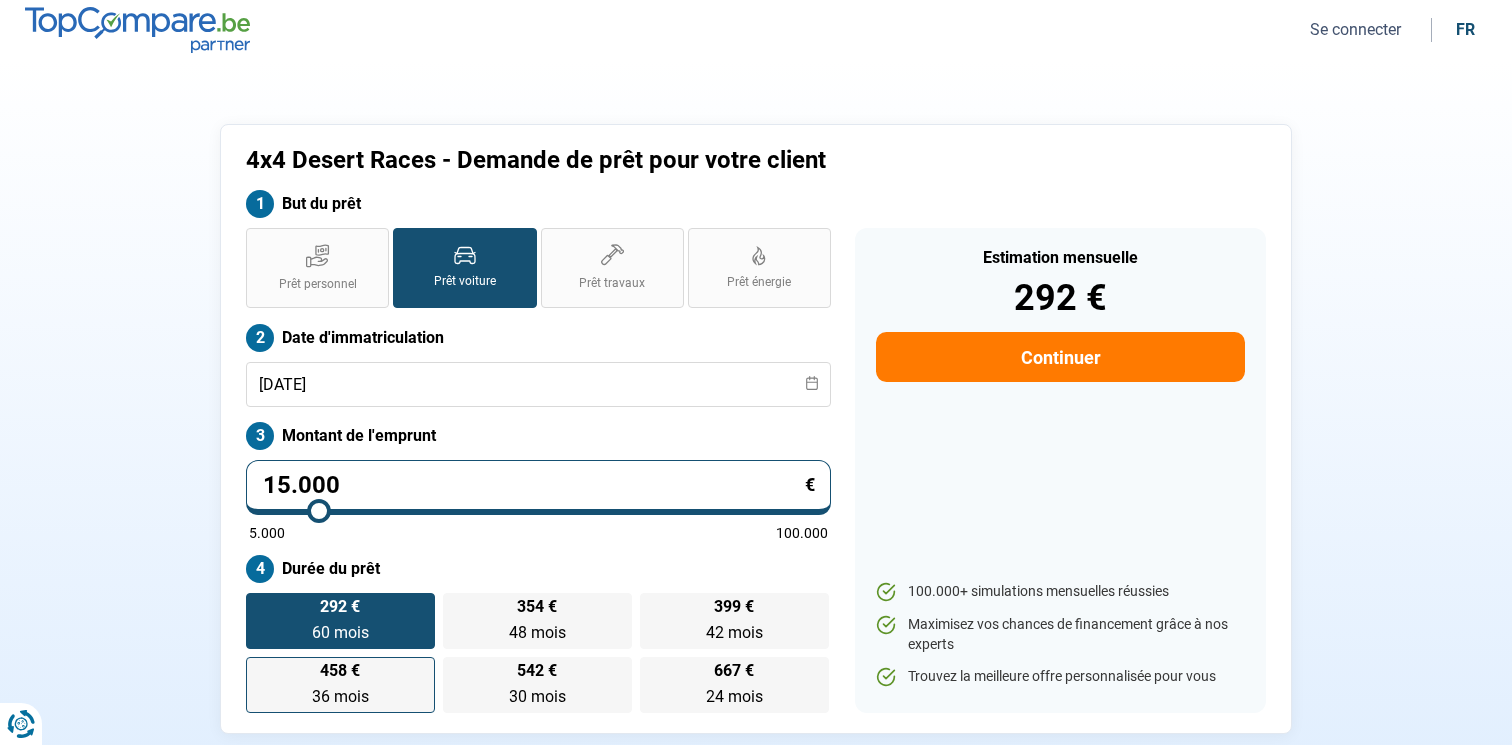 click on "458 € 36 mois 36 mois" at bounding box center [340, 685] 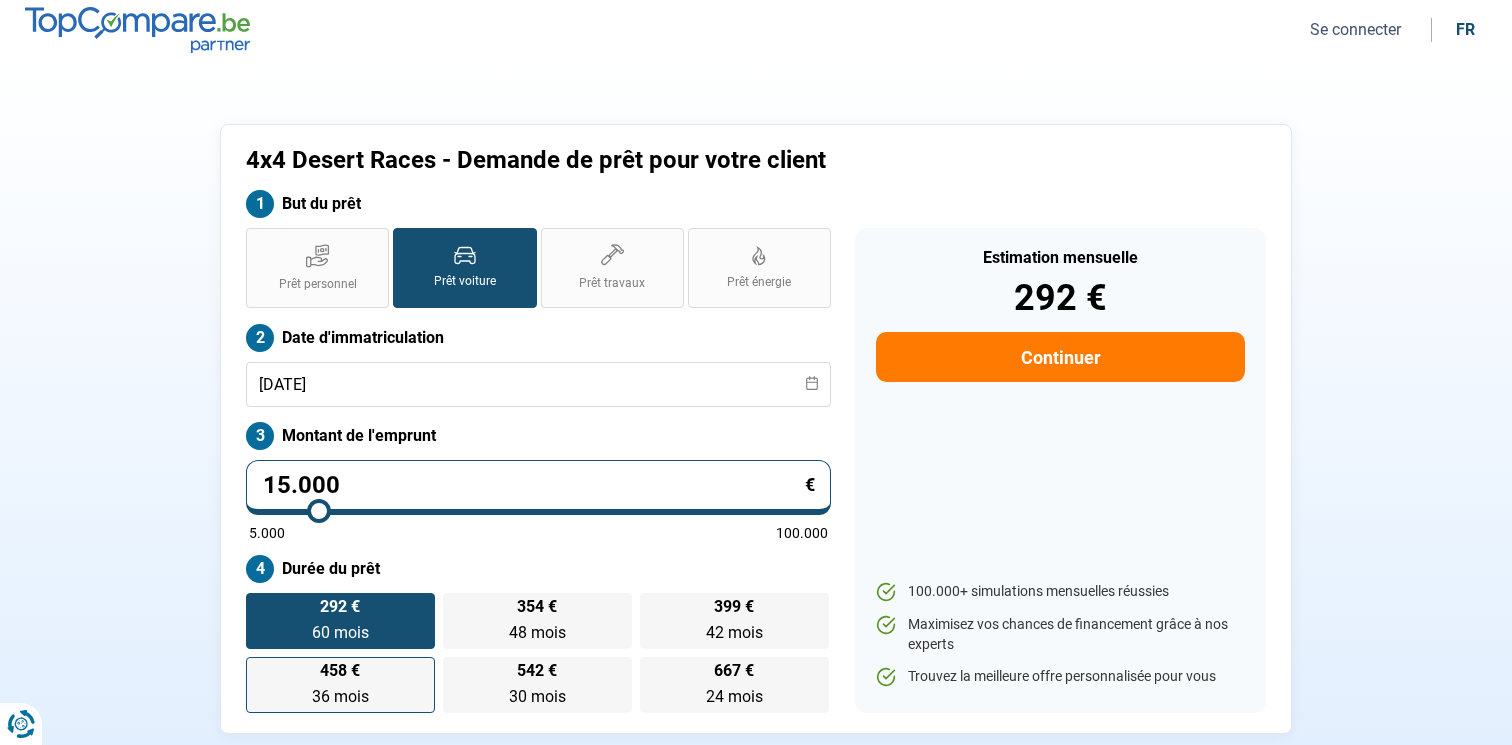 click on "458 € 36 mois 36 mois" at bounding box center (252, 663) 